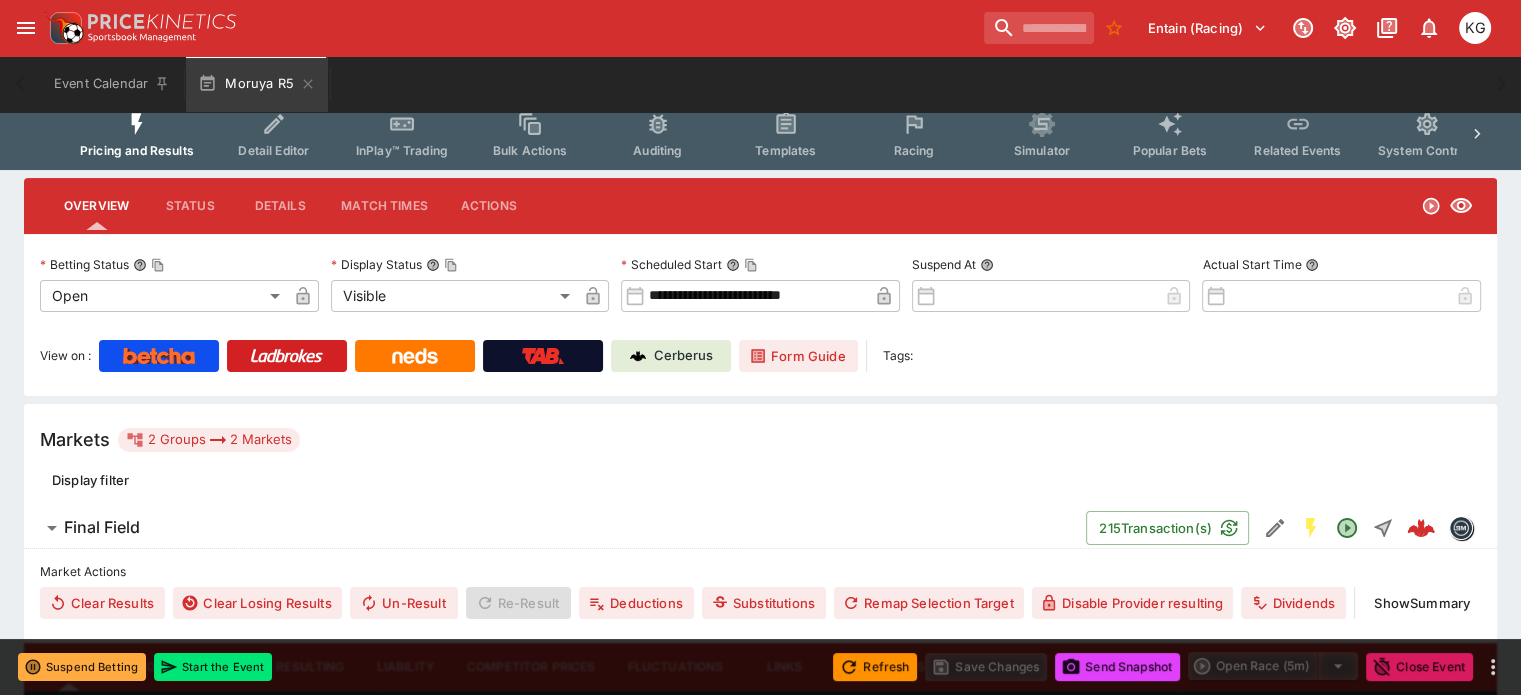 scroll, scrollTop: 200, scrollLeft: 0, axis: vertical 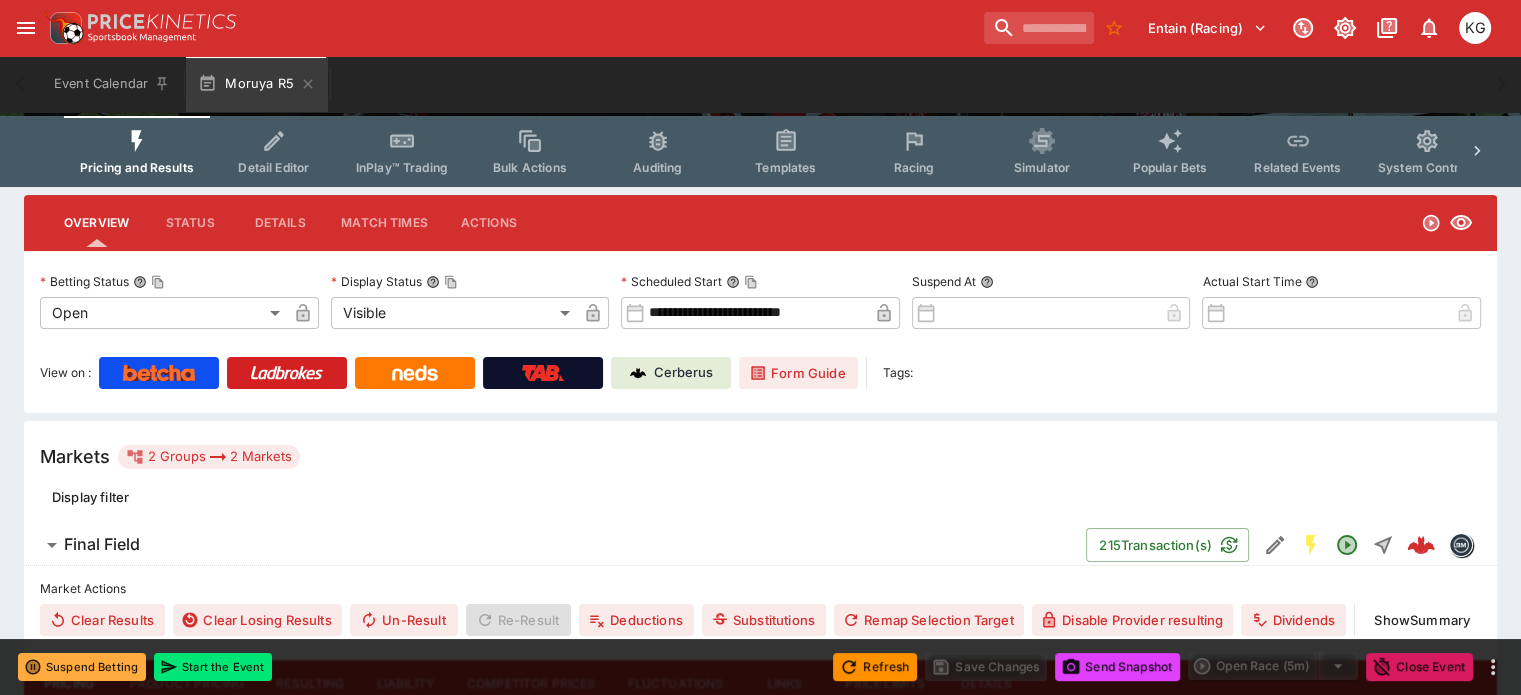 click on "Racing" at bounding box center (913, 167) 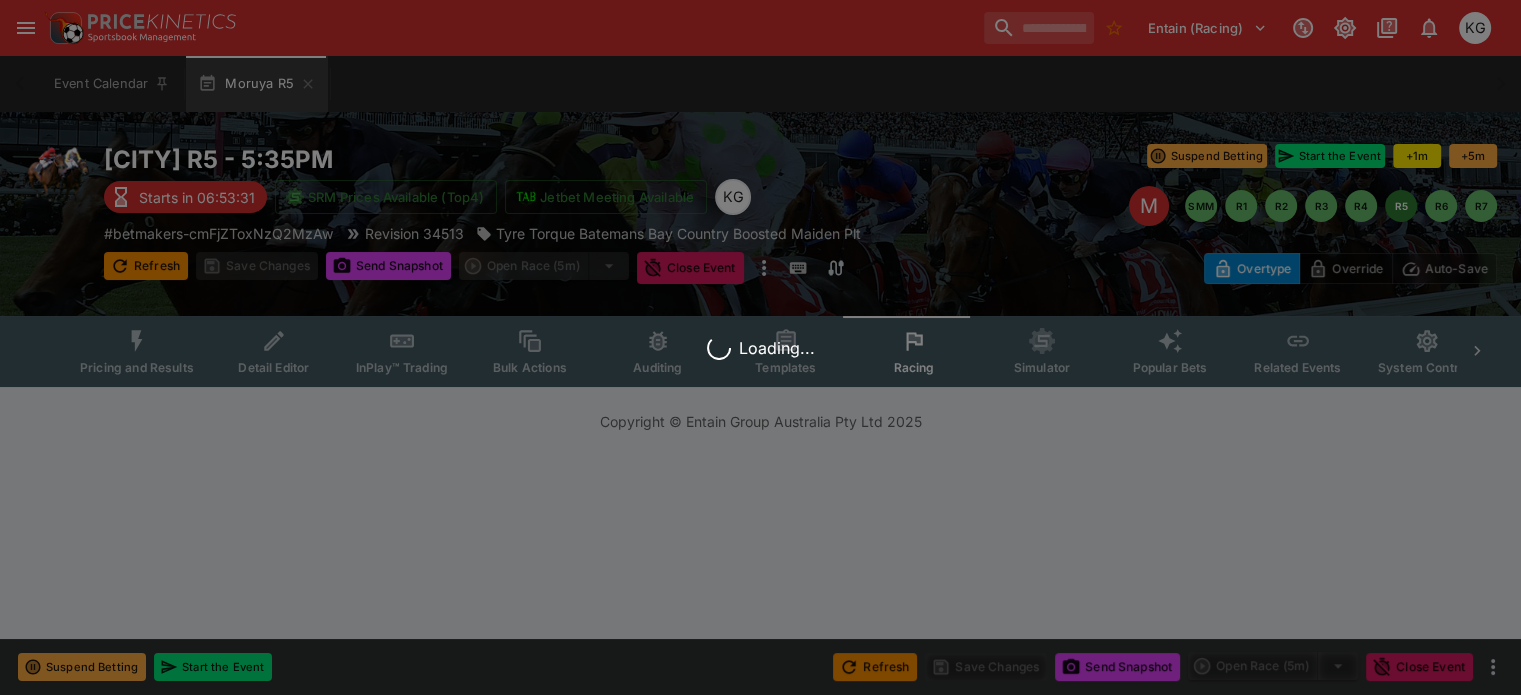 scroll, scrollTop: 0, scrollLeft: 0, axis: both 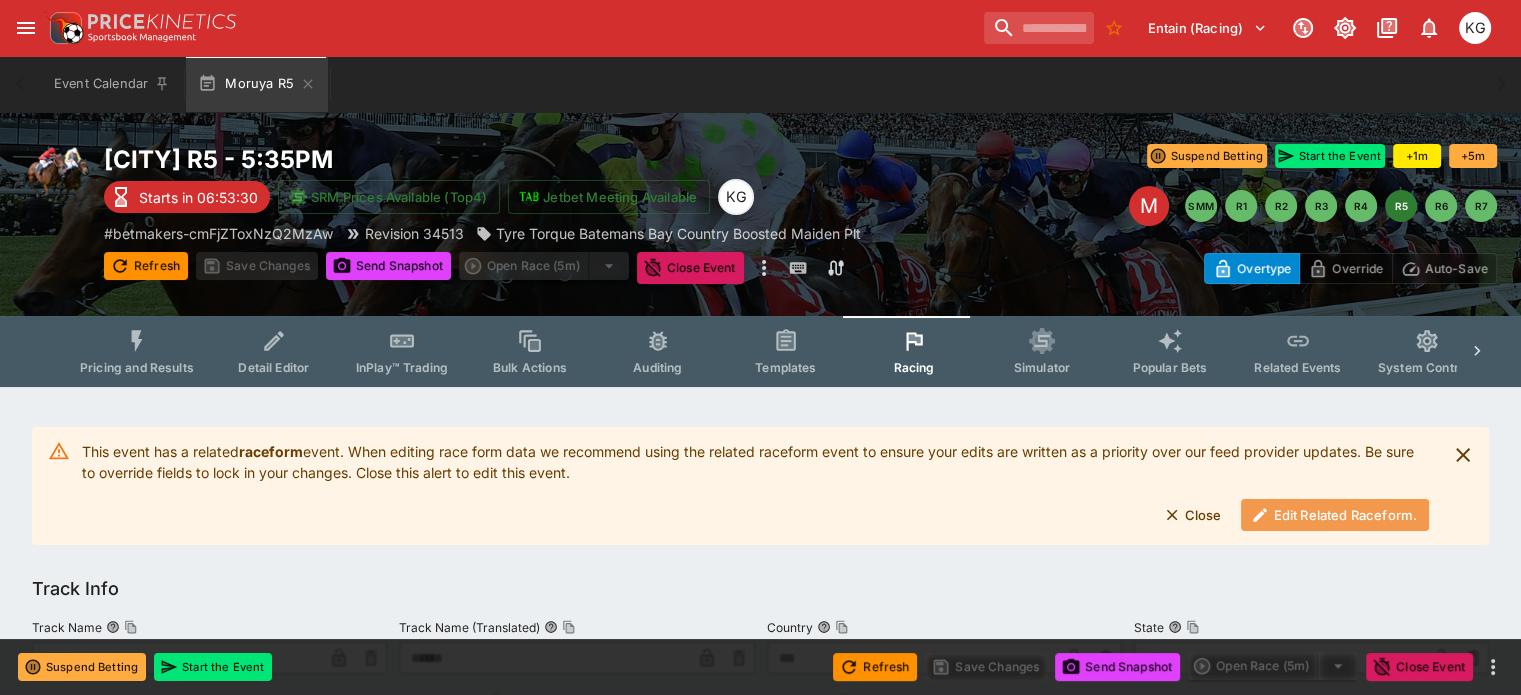 click on "Edit Related Raceform." at bounding box center (1335, 515) 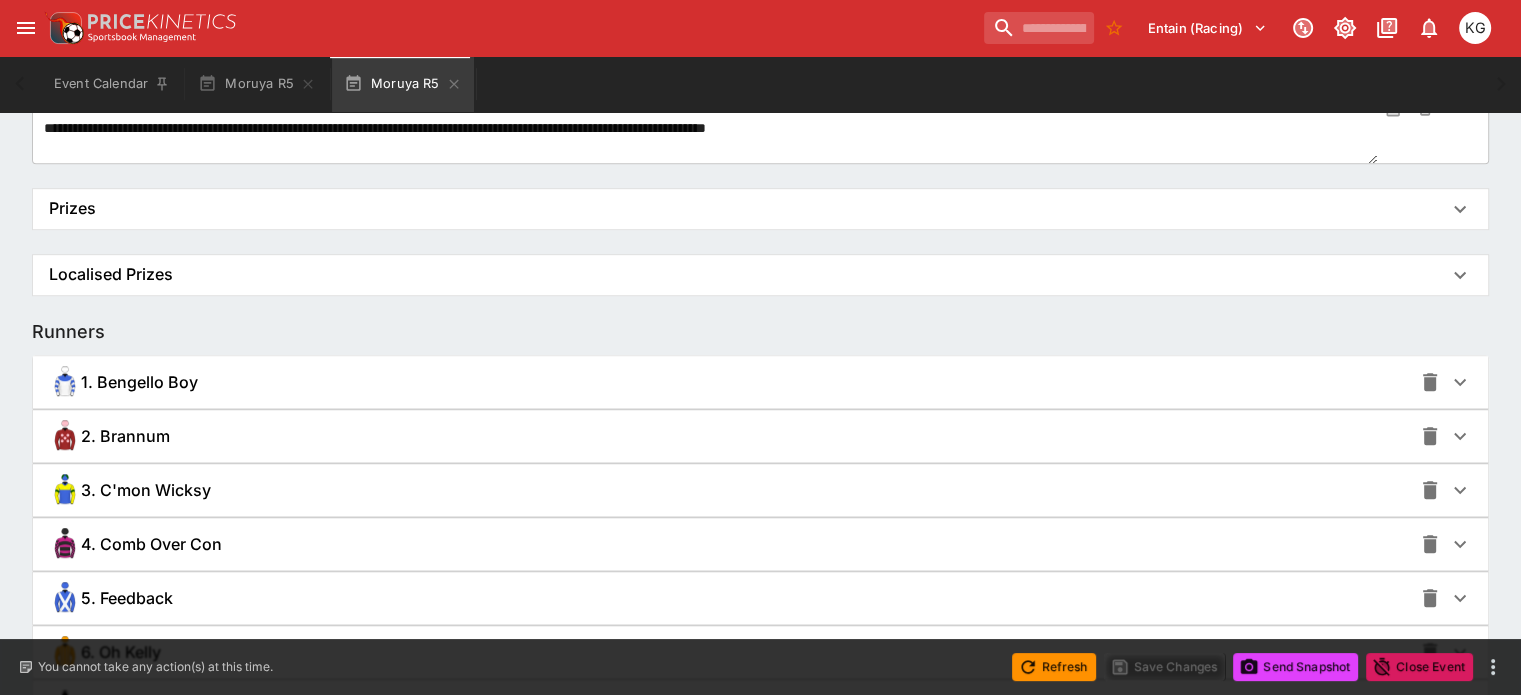 scroll, scrollTop: 1204, scrollLeft: 0, axis: vertical 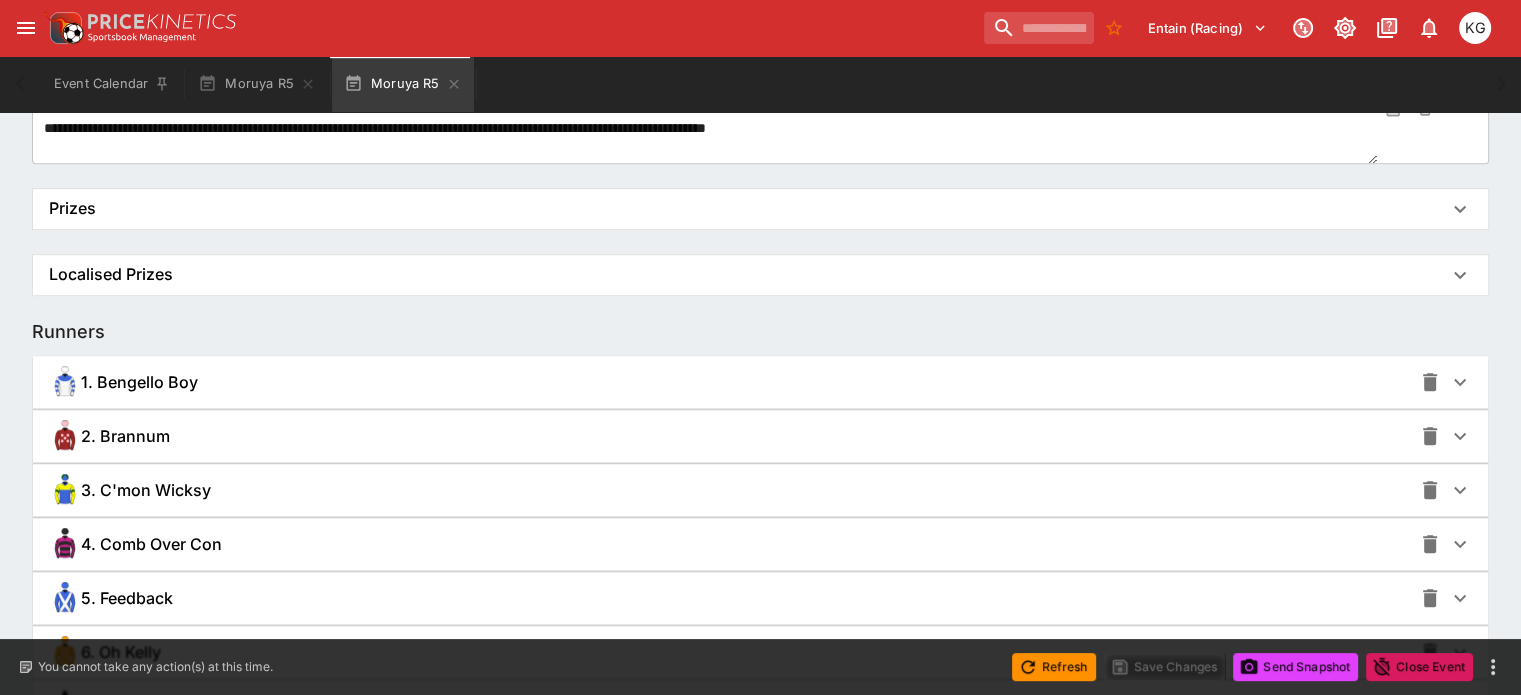 click 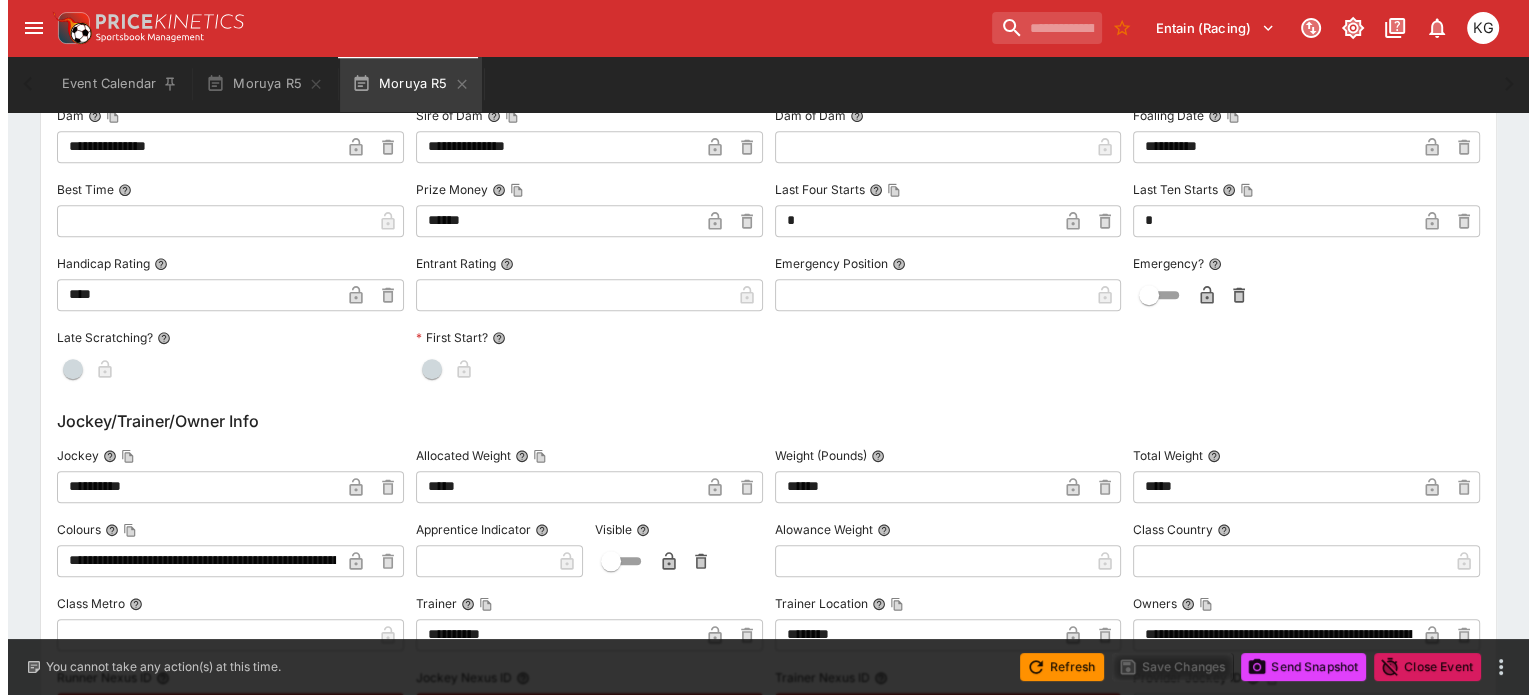 scroll, scrollTop: 1904, scrollLeft: 0, axis: vertical 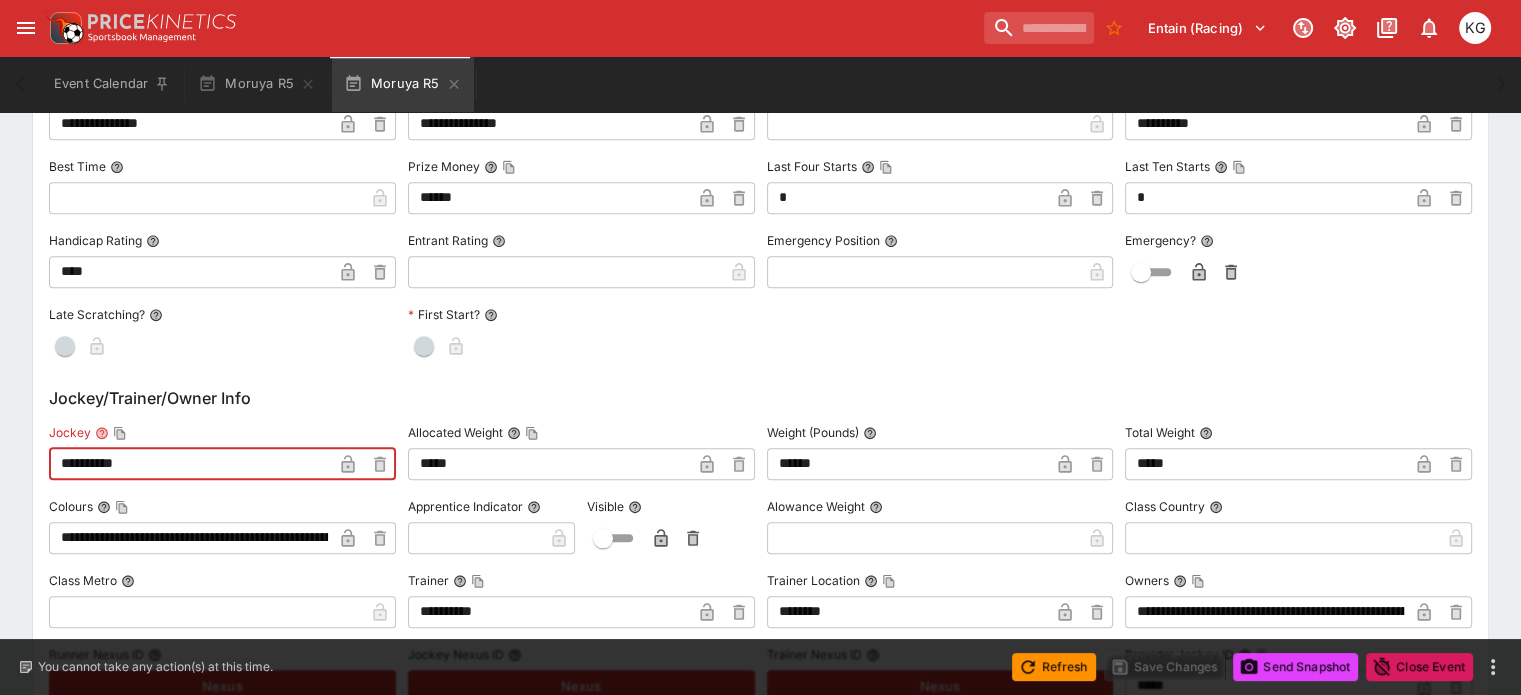 drag, startPoint x: 225, startPoint y: 472, endPoint x: 50, endPoint y: 445, distance: 177.0706 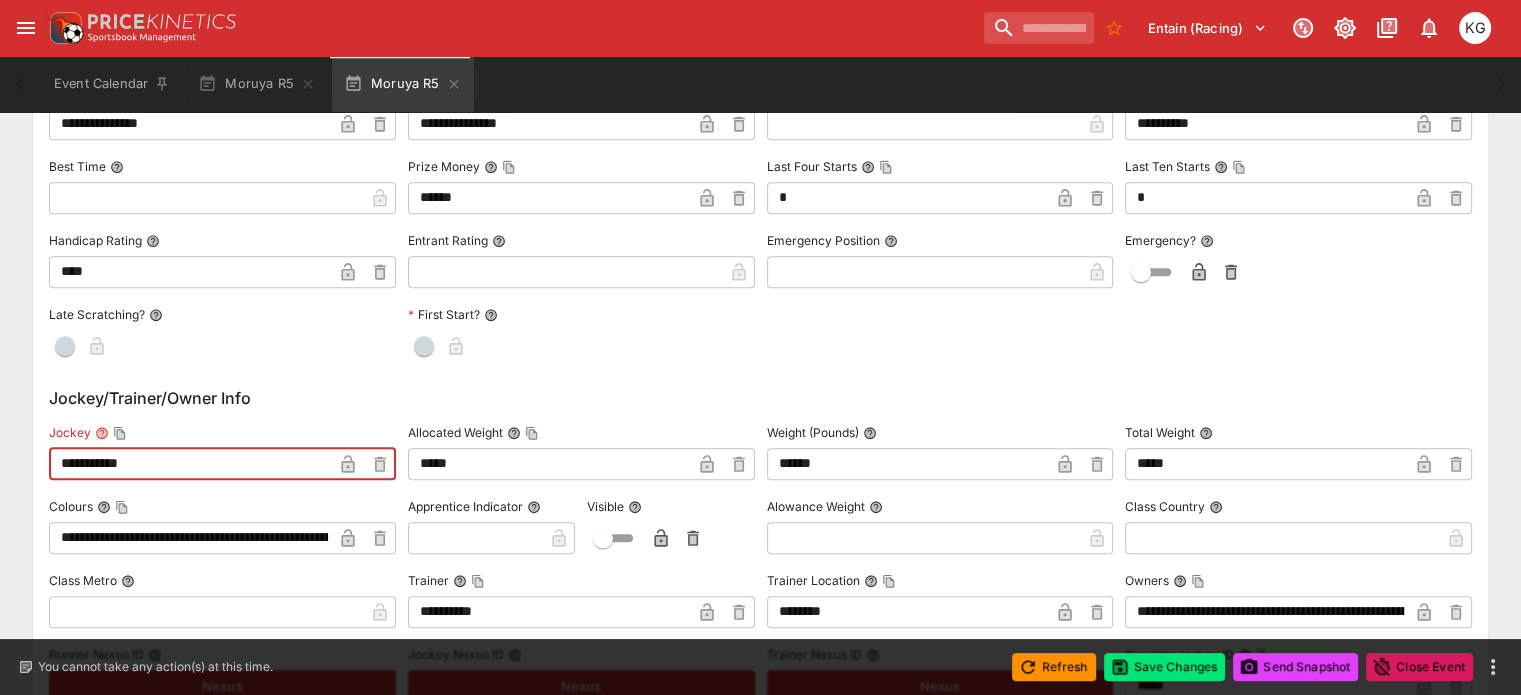 type on "**********" 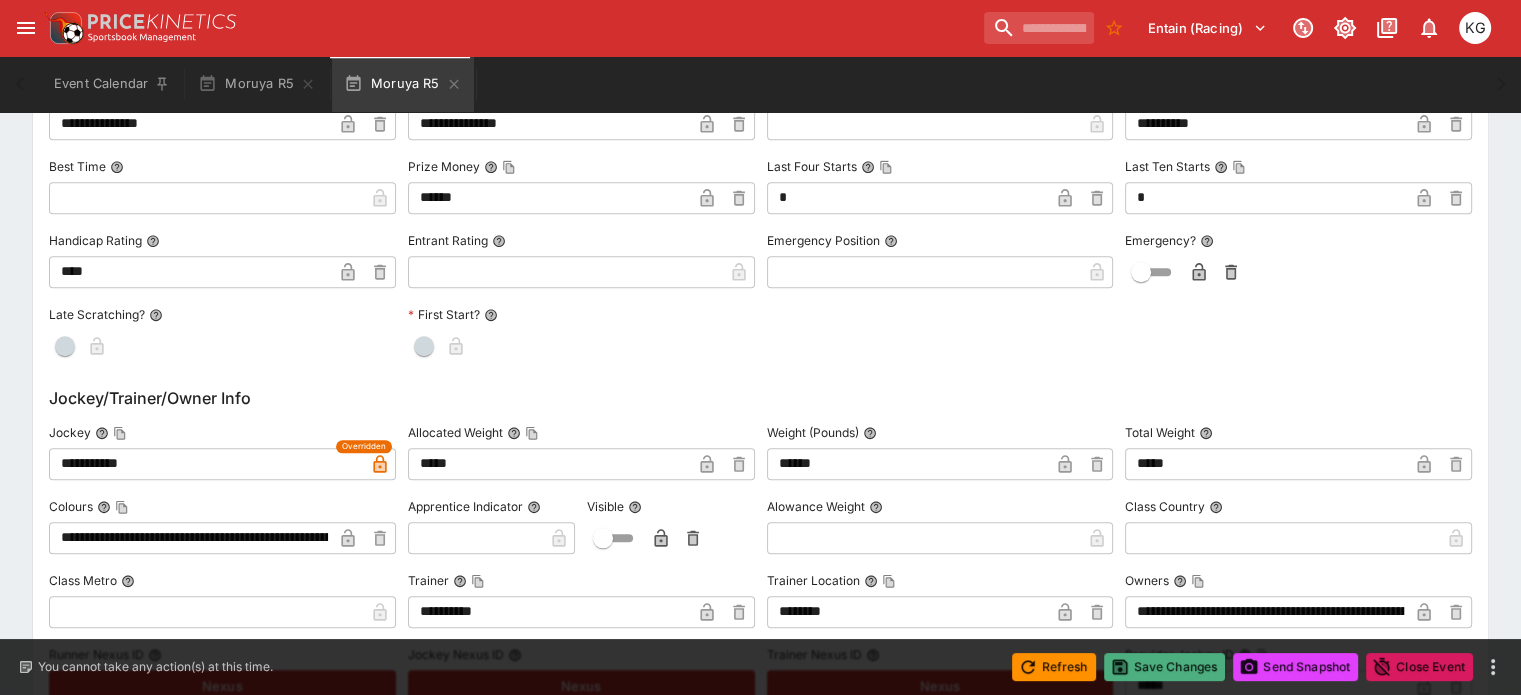 click on "Save Changes" at bounding box center (1165, 667) 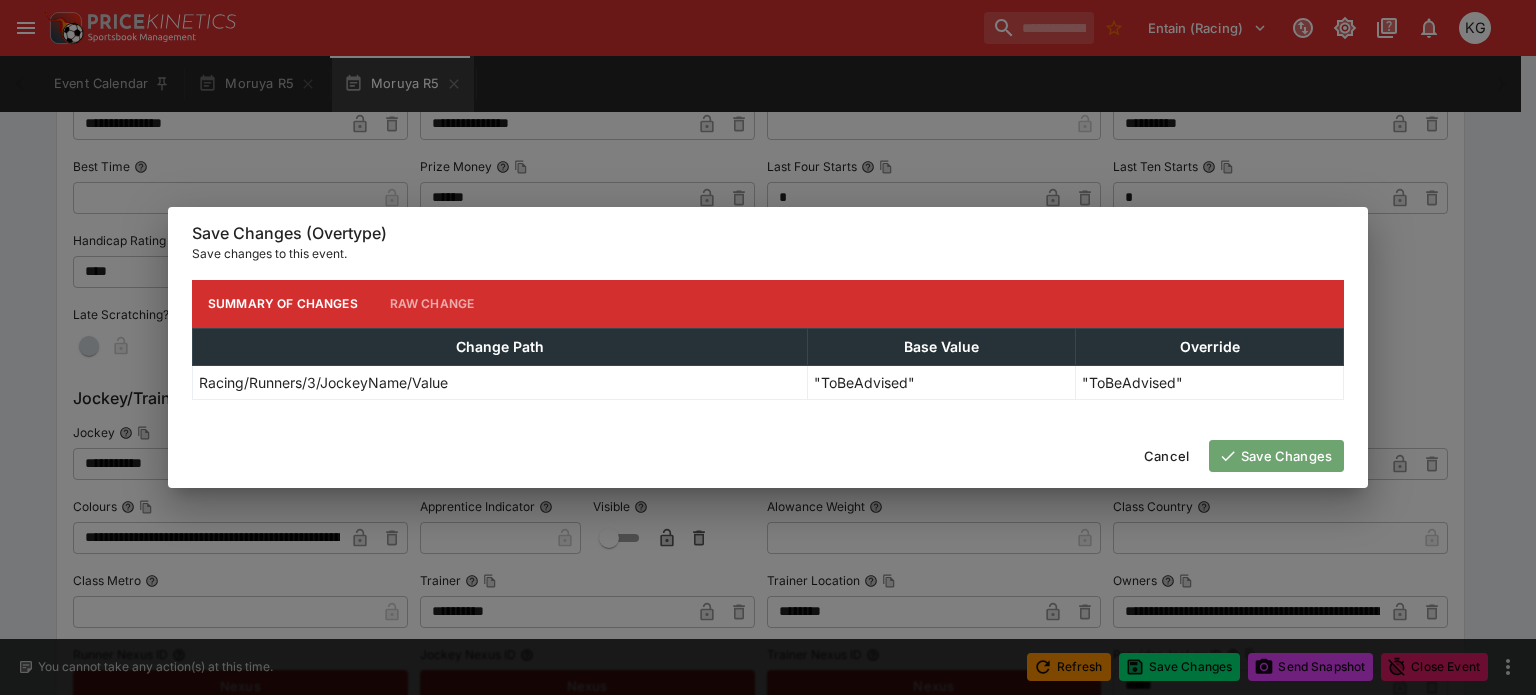 click on "Save Changes" at bounding box center (1276, 456) 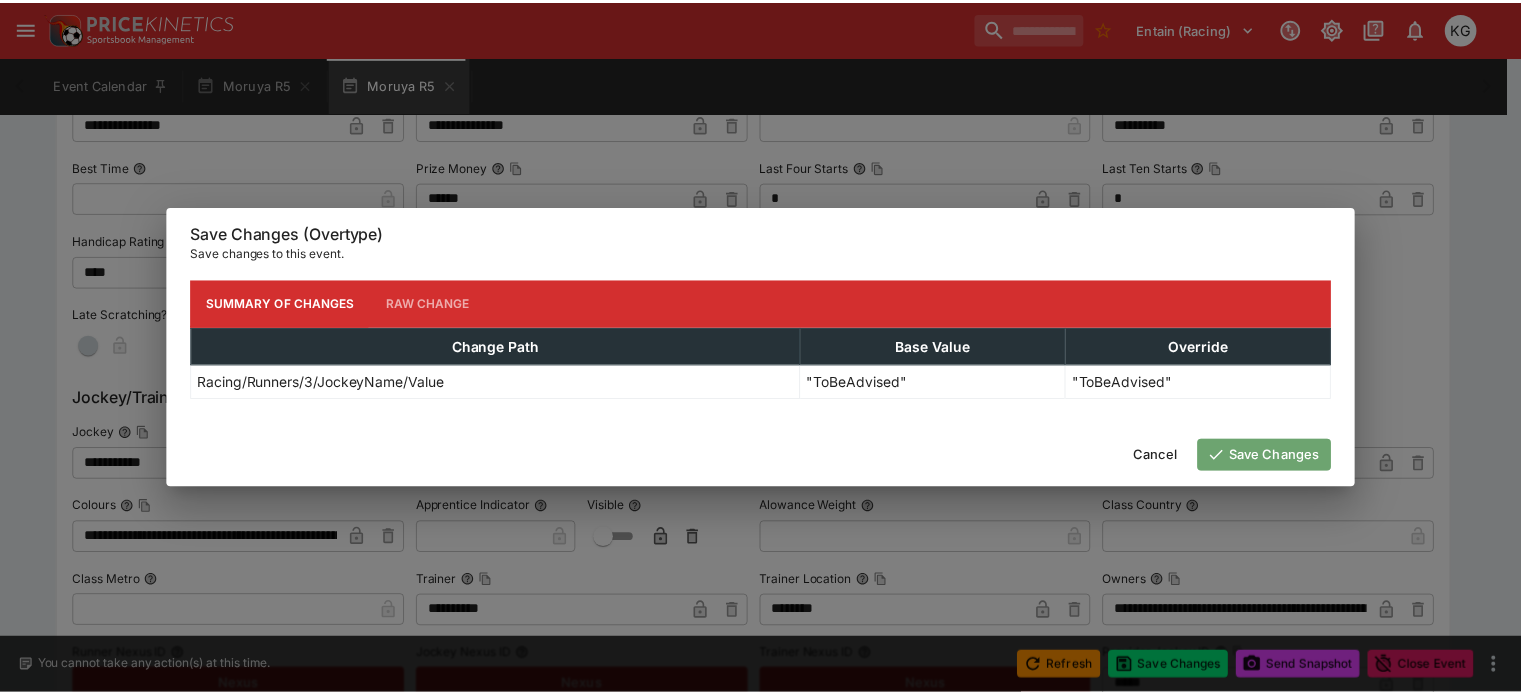 scroll, scrollTop: 0, scrollLeft: 0, axis: both 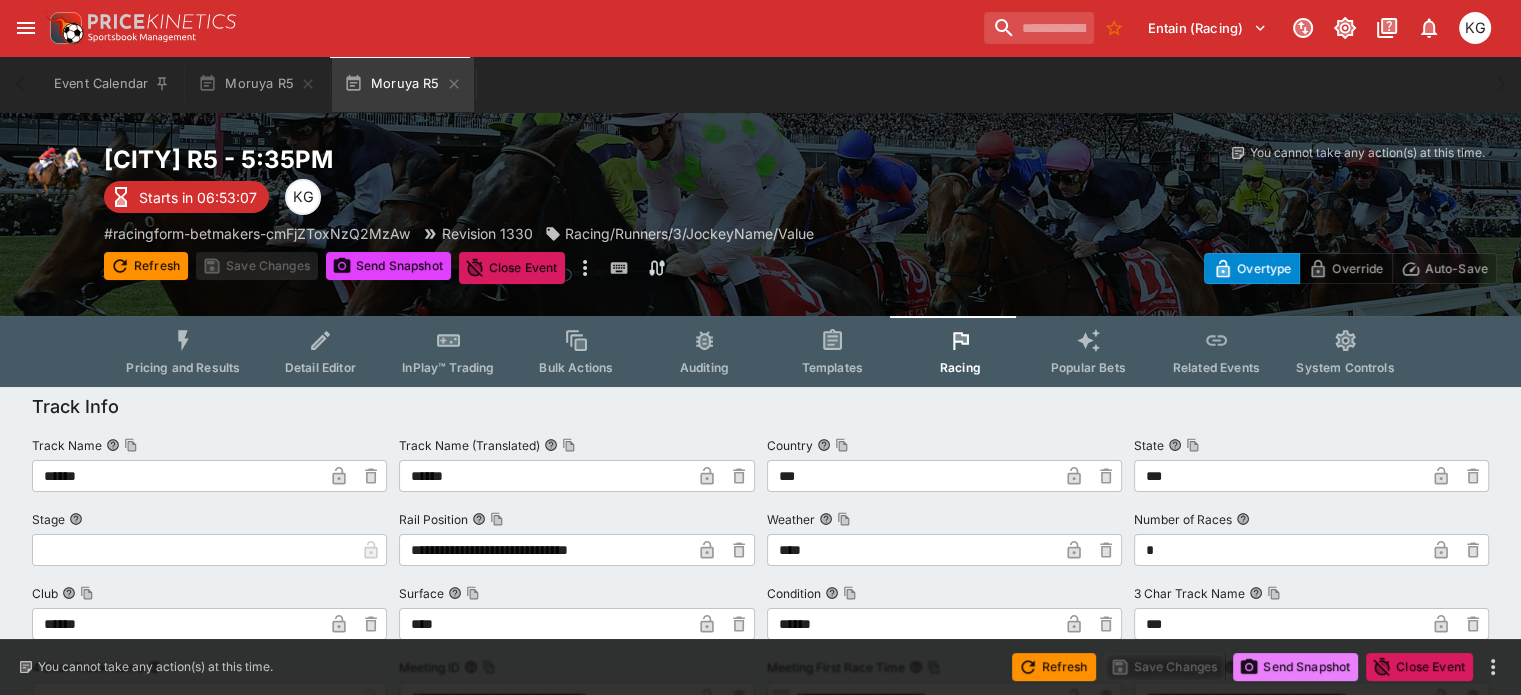 click on "Send Snapshot" at bounding box center [1295, 667] 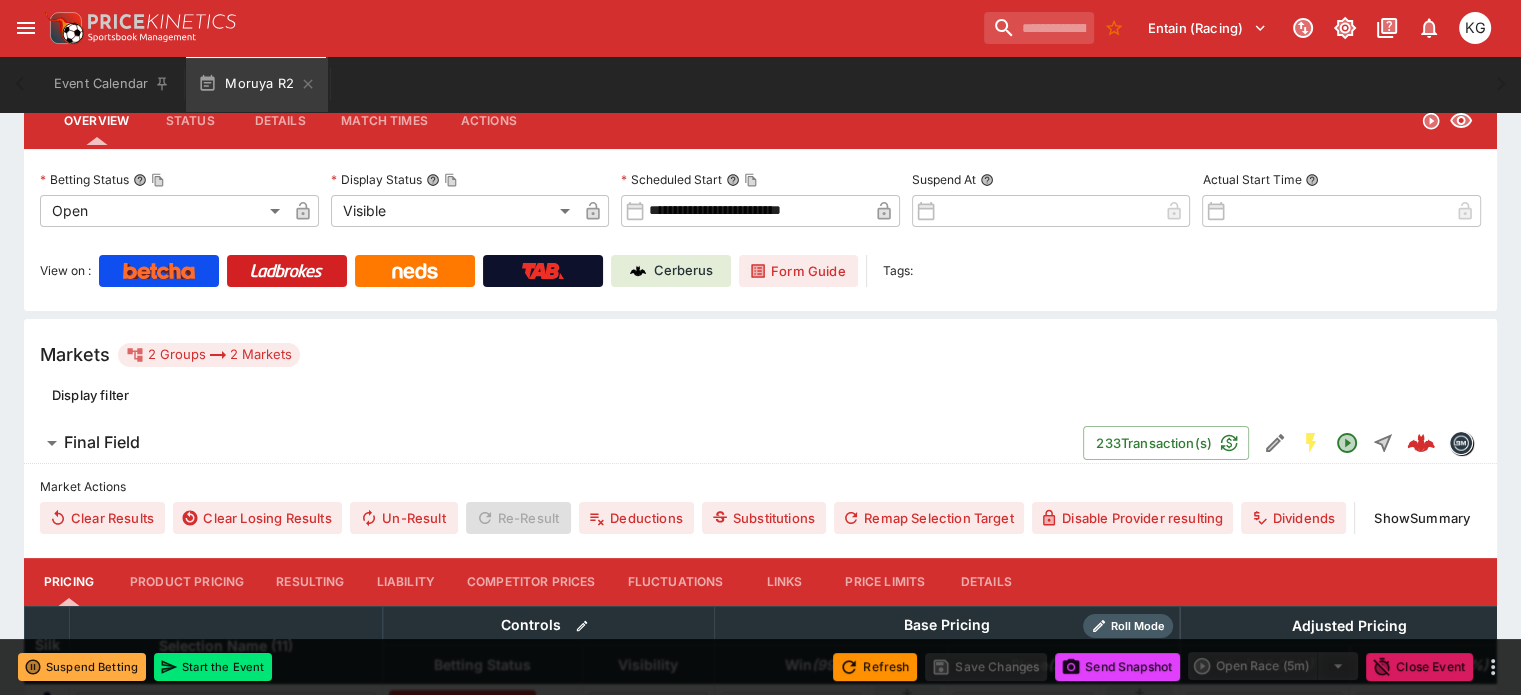 scroll, scrollTop: 100, scrollLeft: 0, axis: vertical 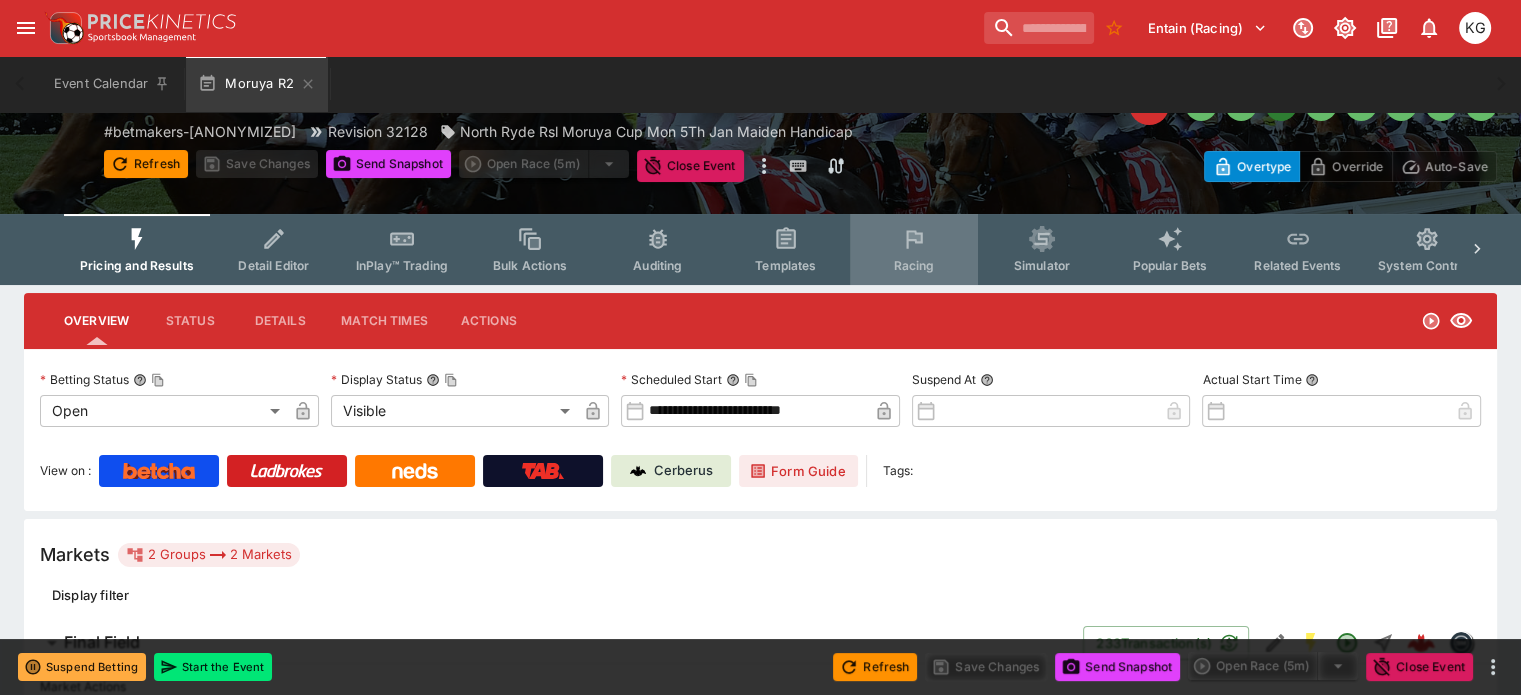 click on "Racing" at bounding box center (913, 265) 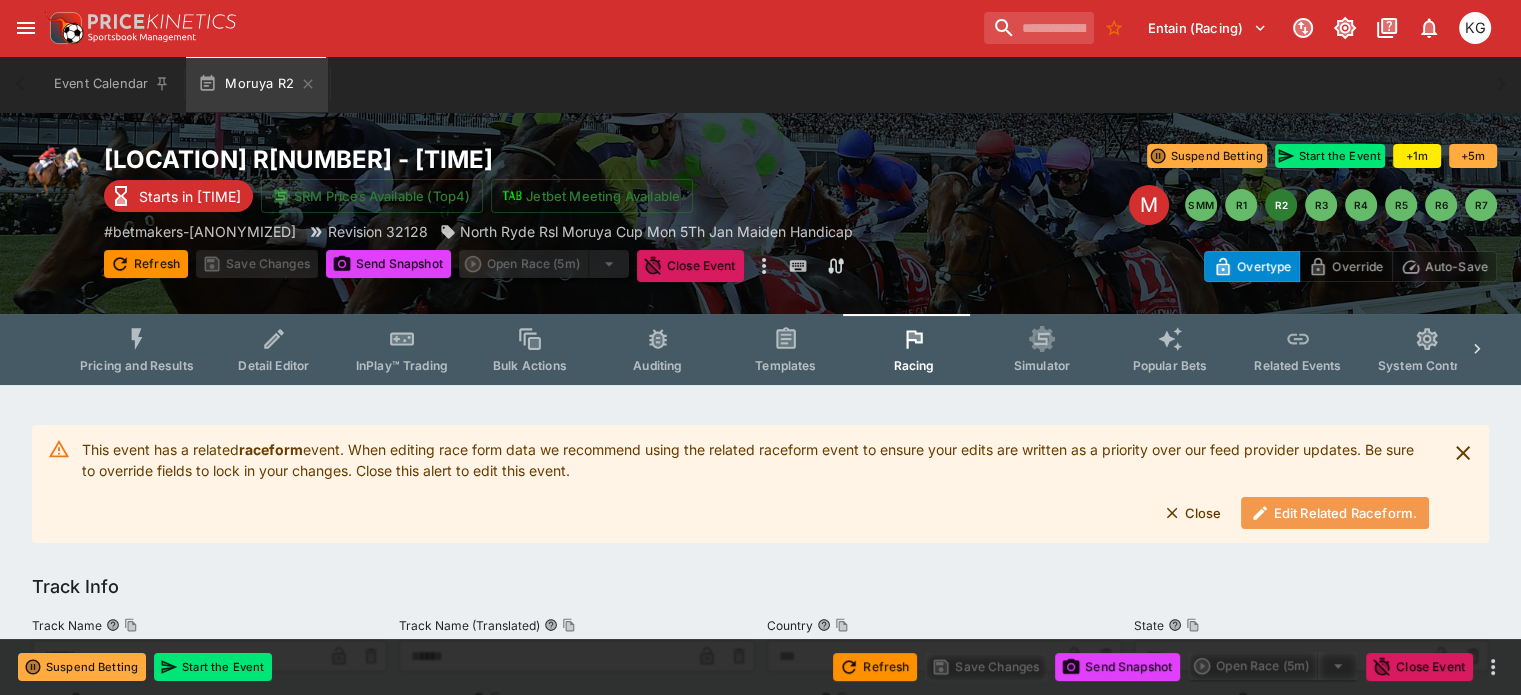 click on "Edit Related Raceform." at bounding box center (1335, 513) 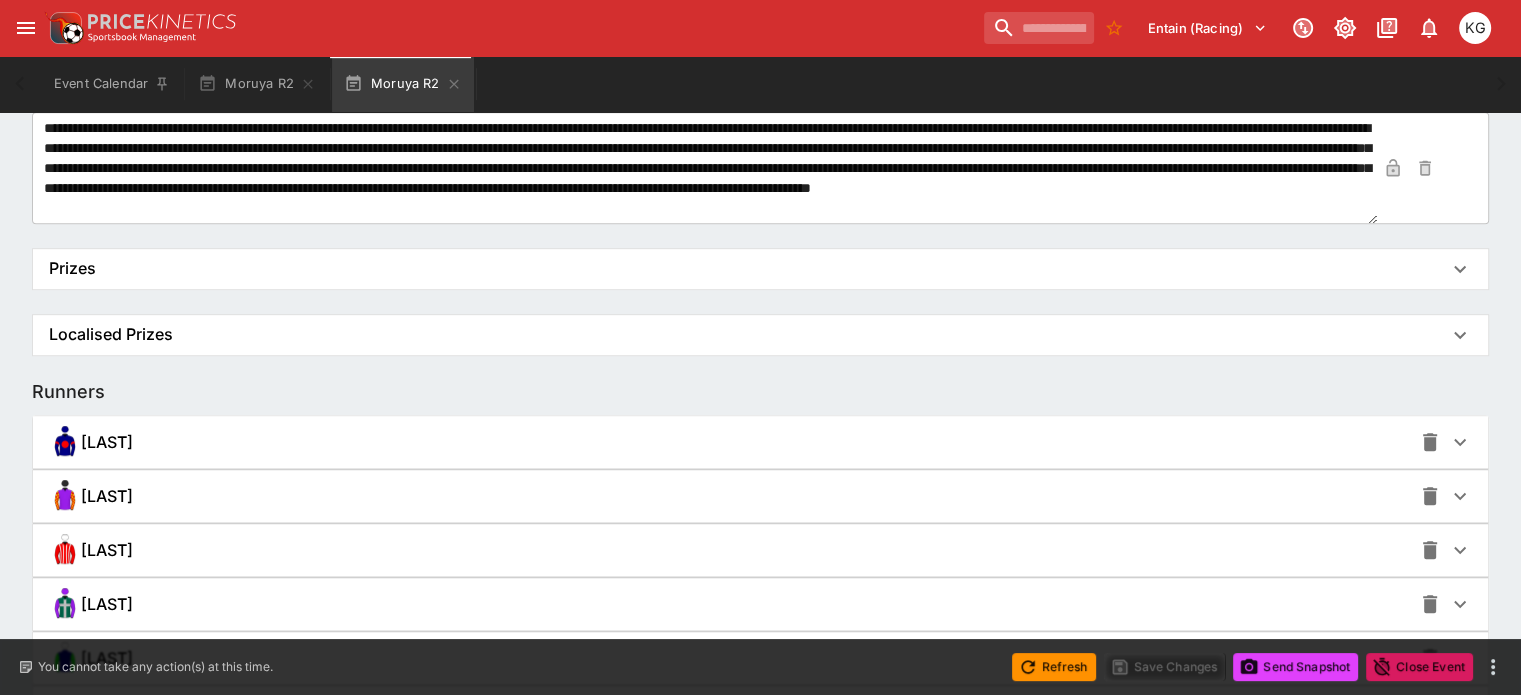 scroll, scrollTop: 1200, scrollLeft: 0, axis: vertical 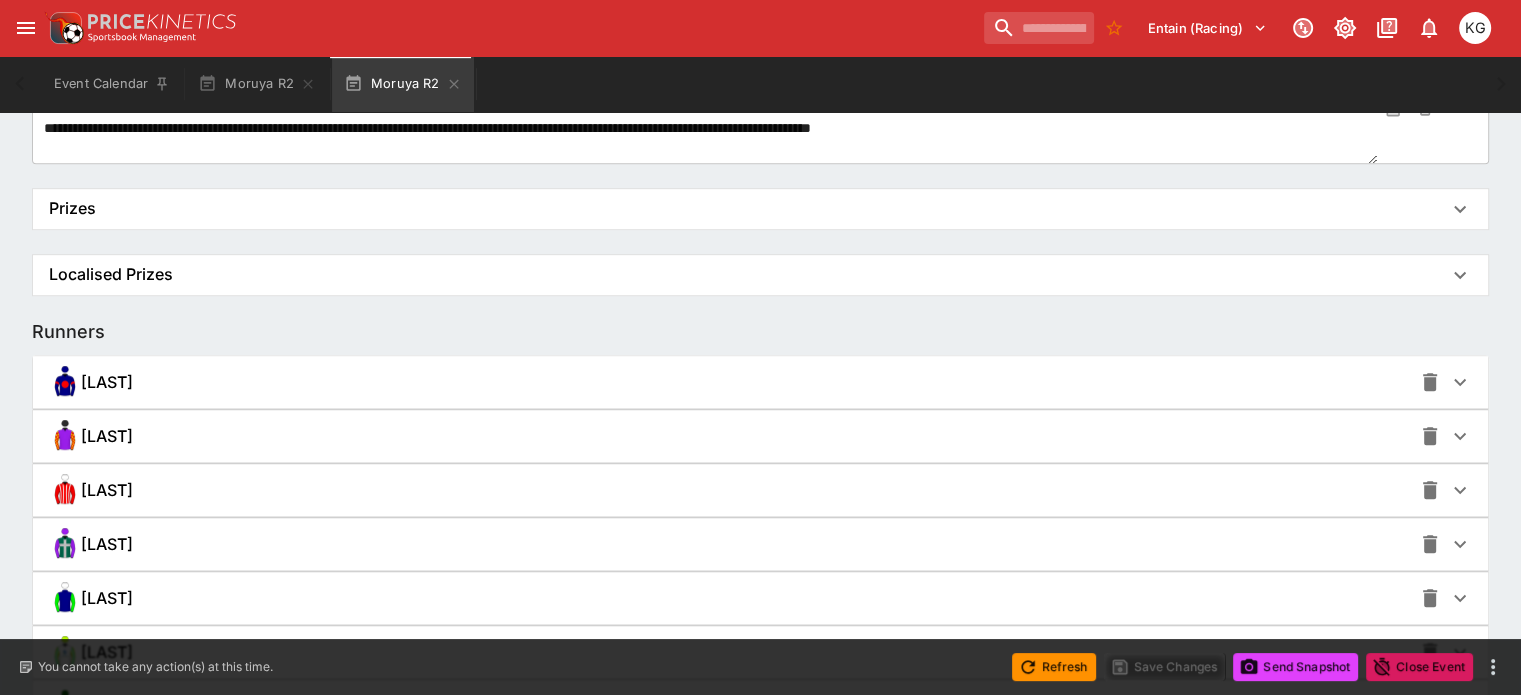 click 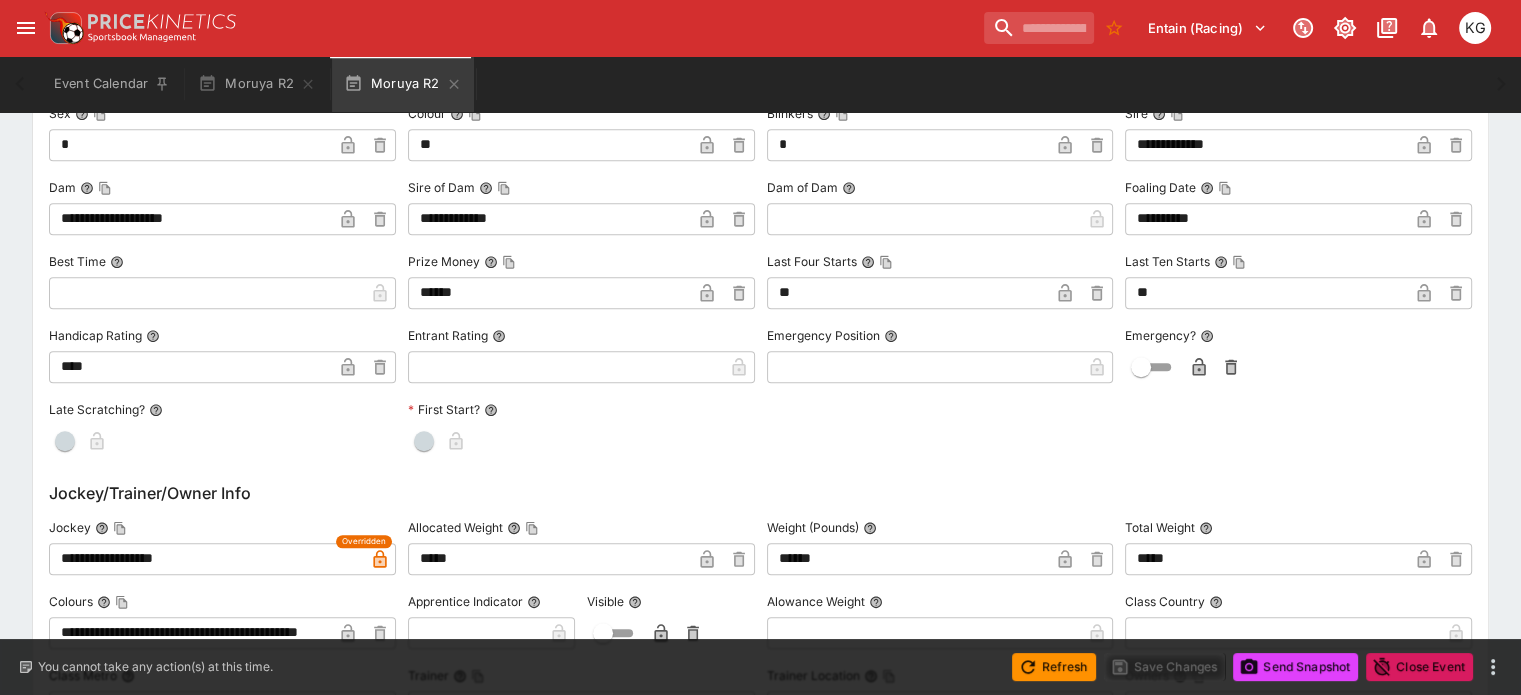 scroll, scrollTop: 1700, scrollLeft: 0, axis: vertical 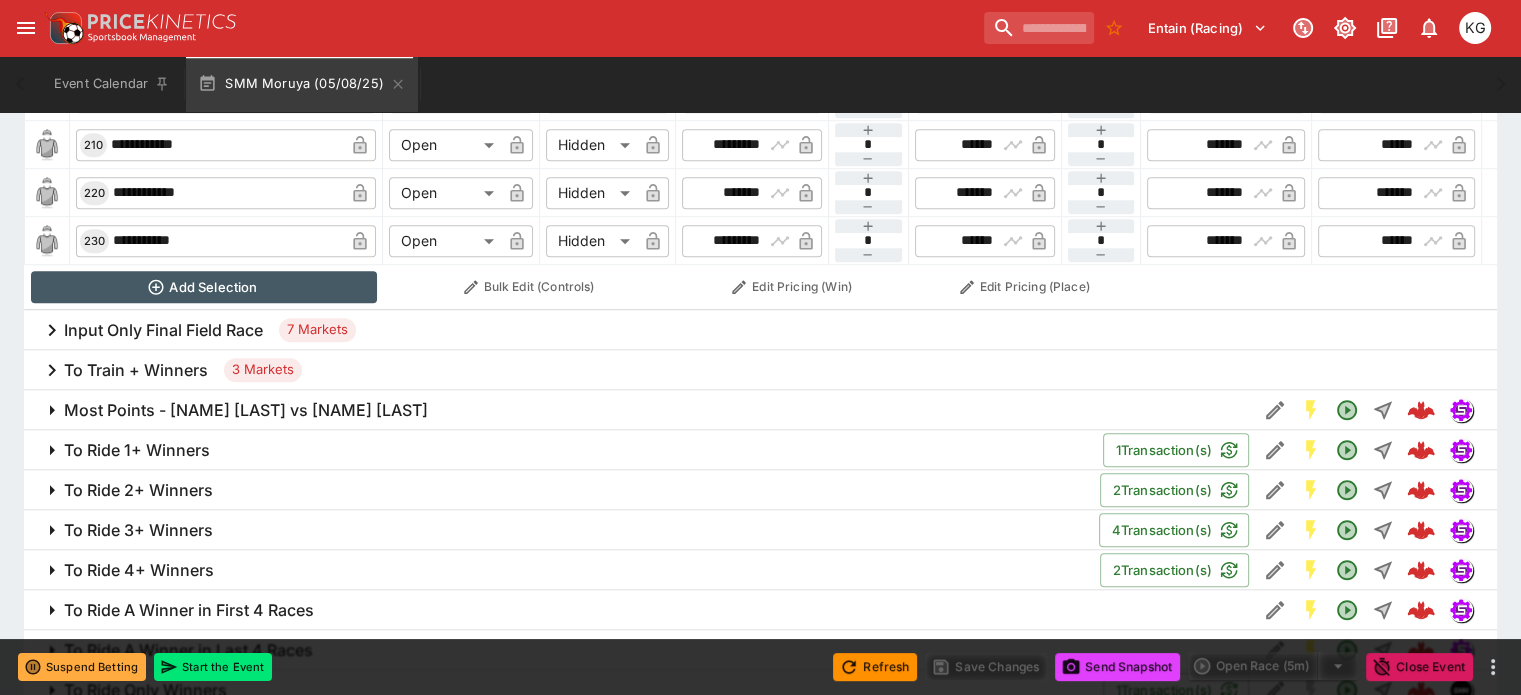 click on "To Ride 1+ Winners" at bounding box center [137, 450] 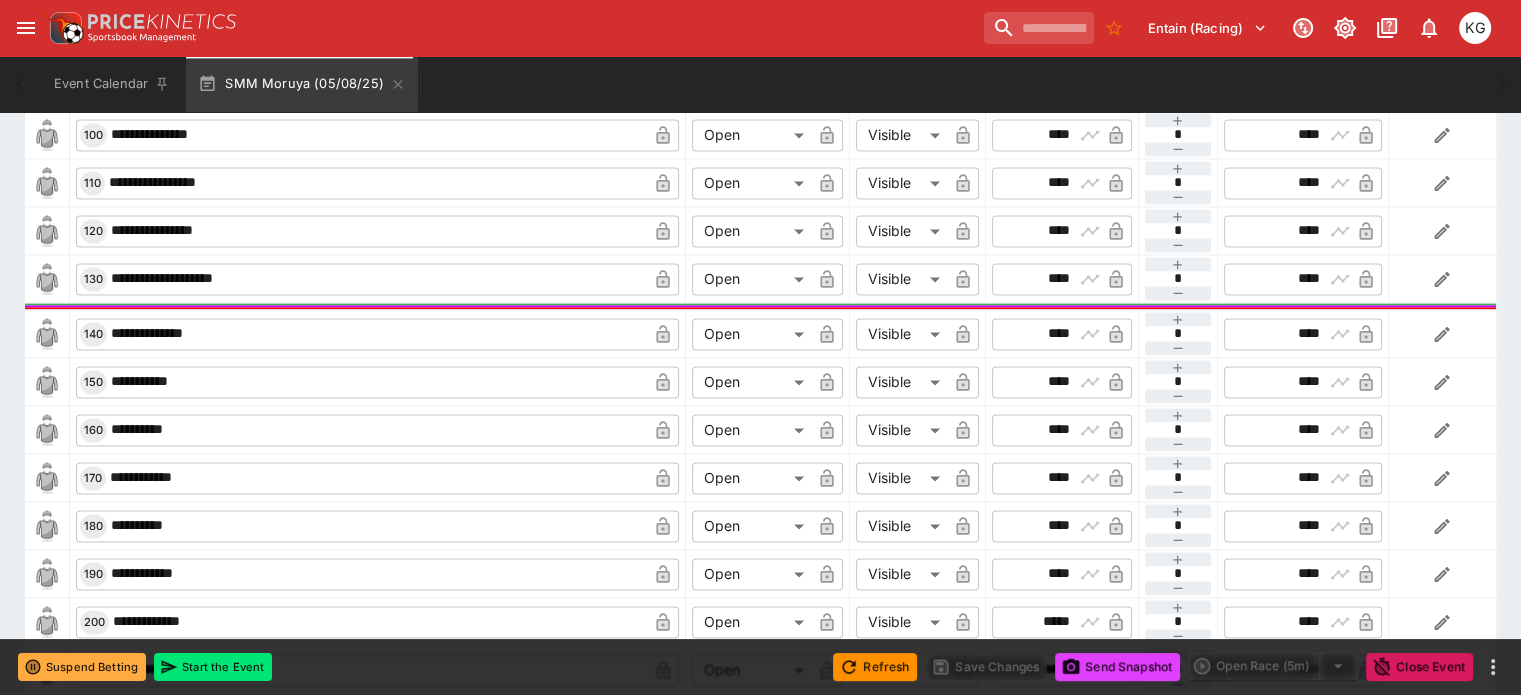 scroll, scrollTop: 2800, scrollLeft: 0, axis: vertical 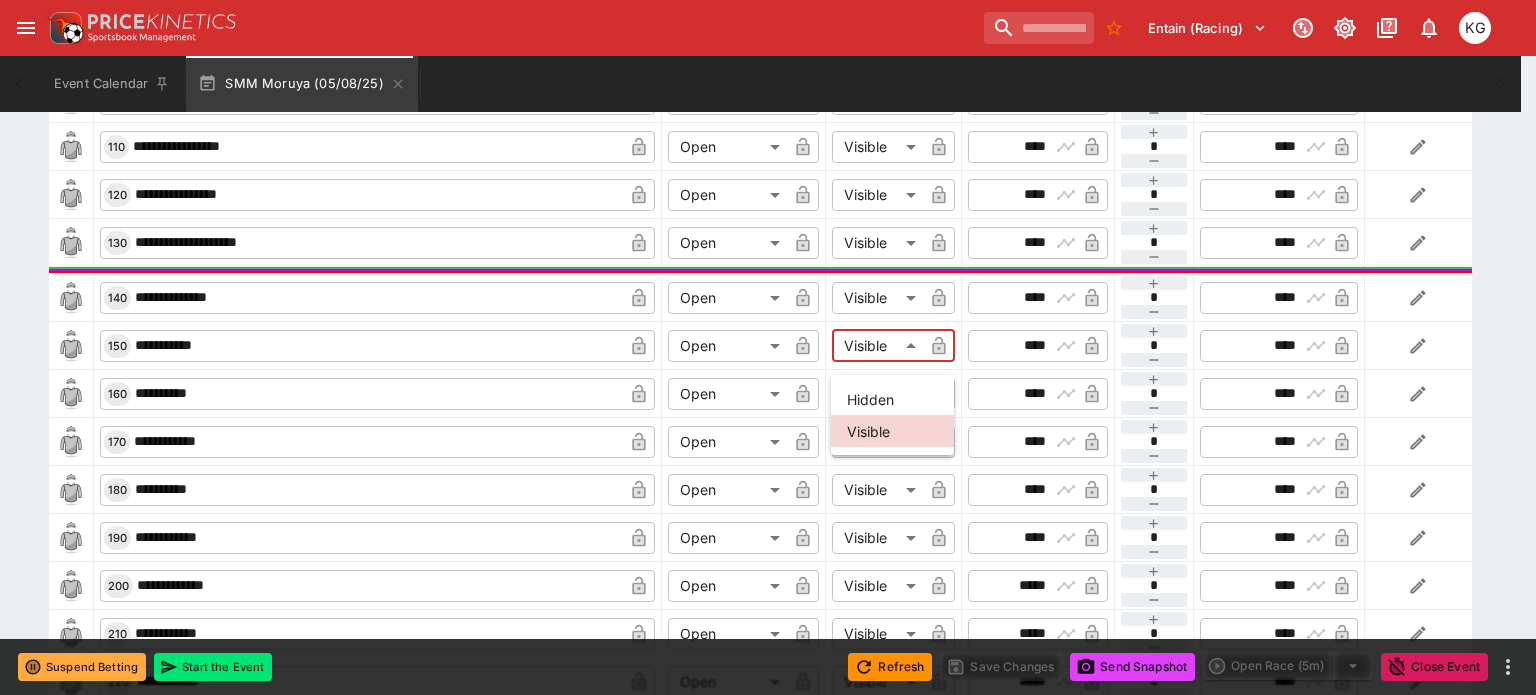 click on "**********" at bounding box center [768, -822] 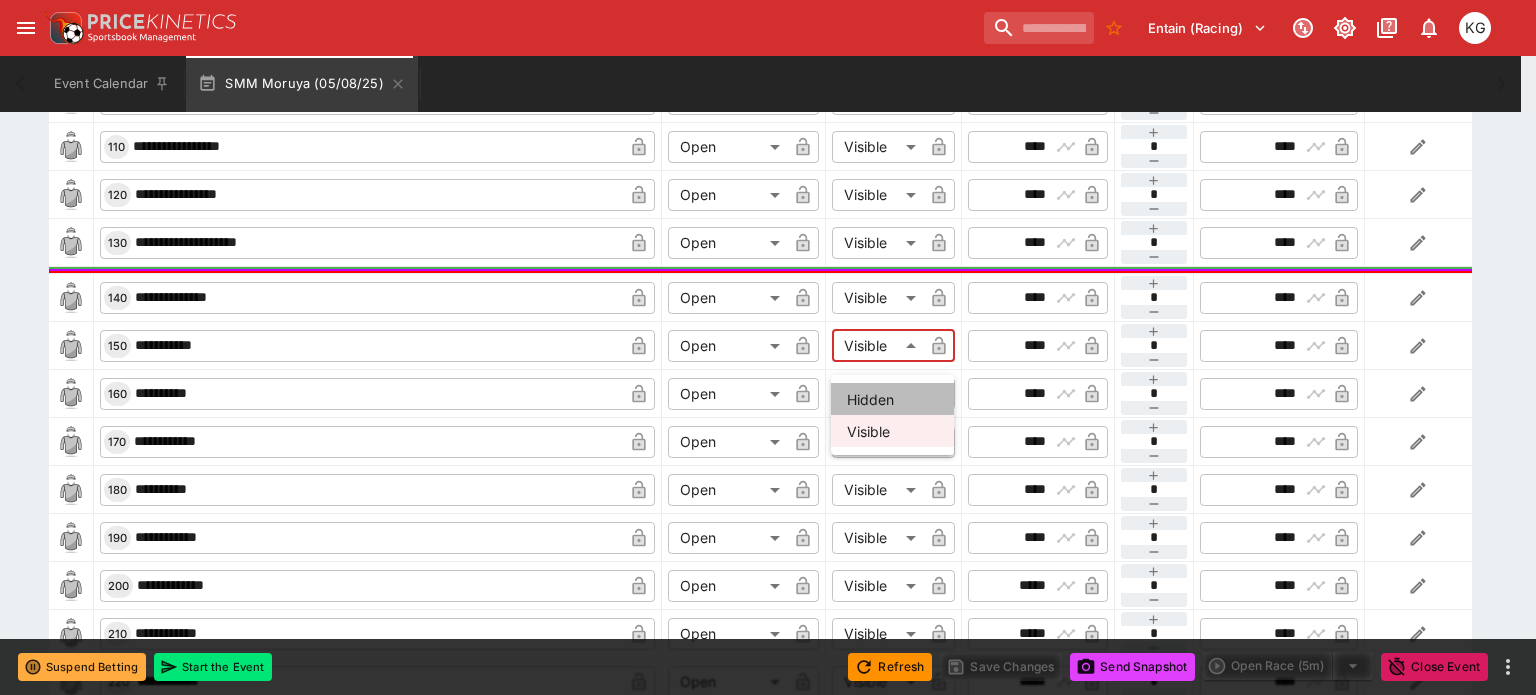 click on "Hidden" at bounding box center (892, 399) 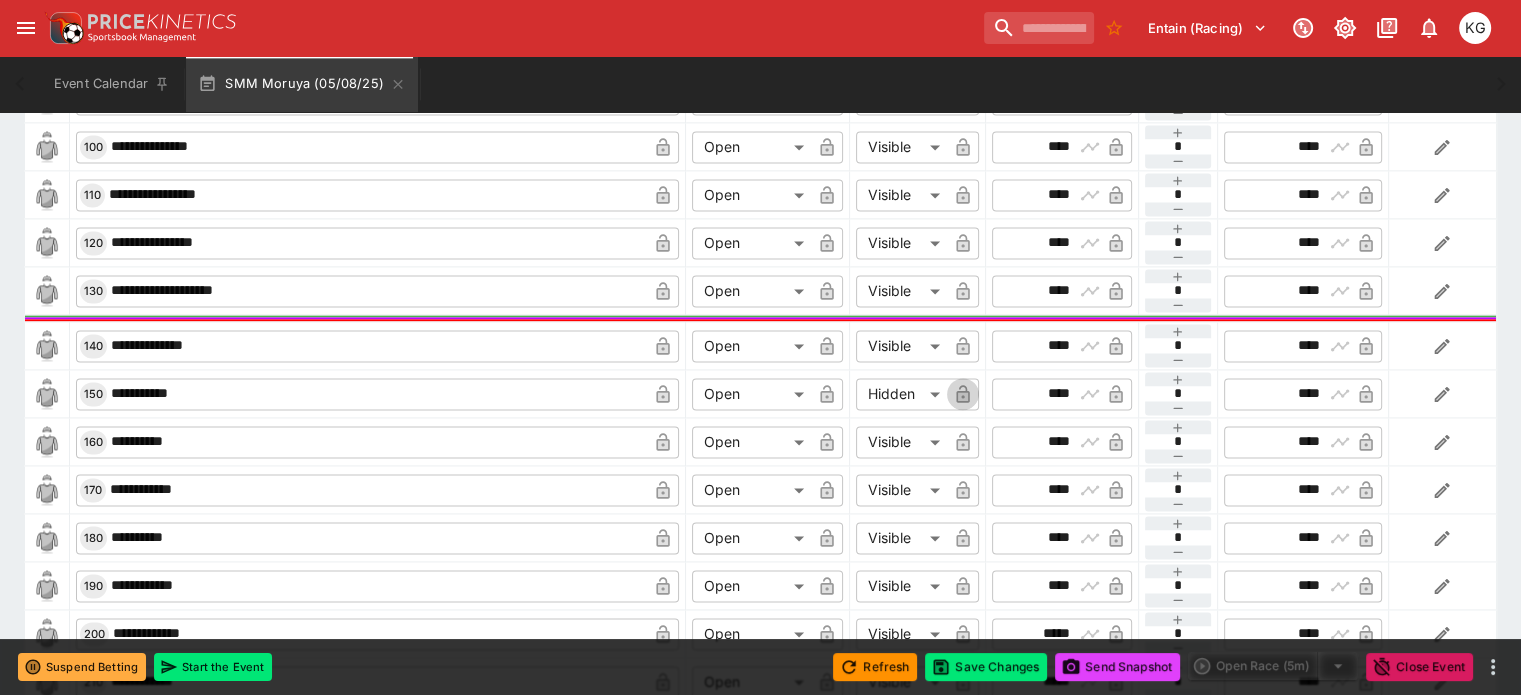 click 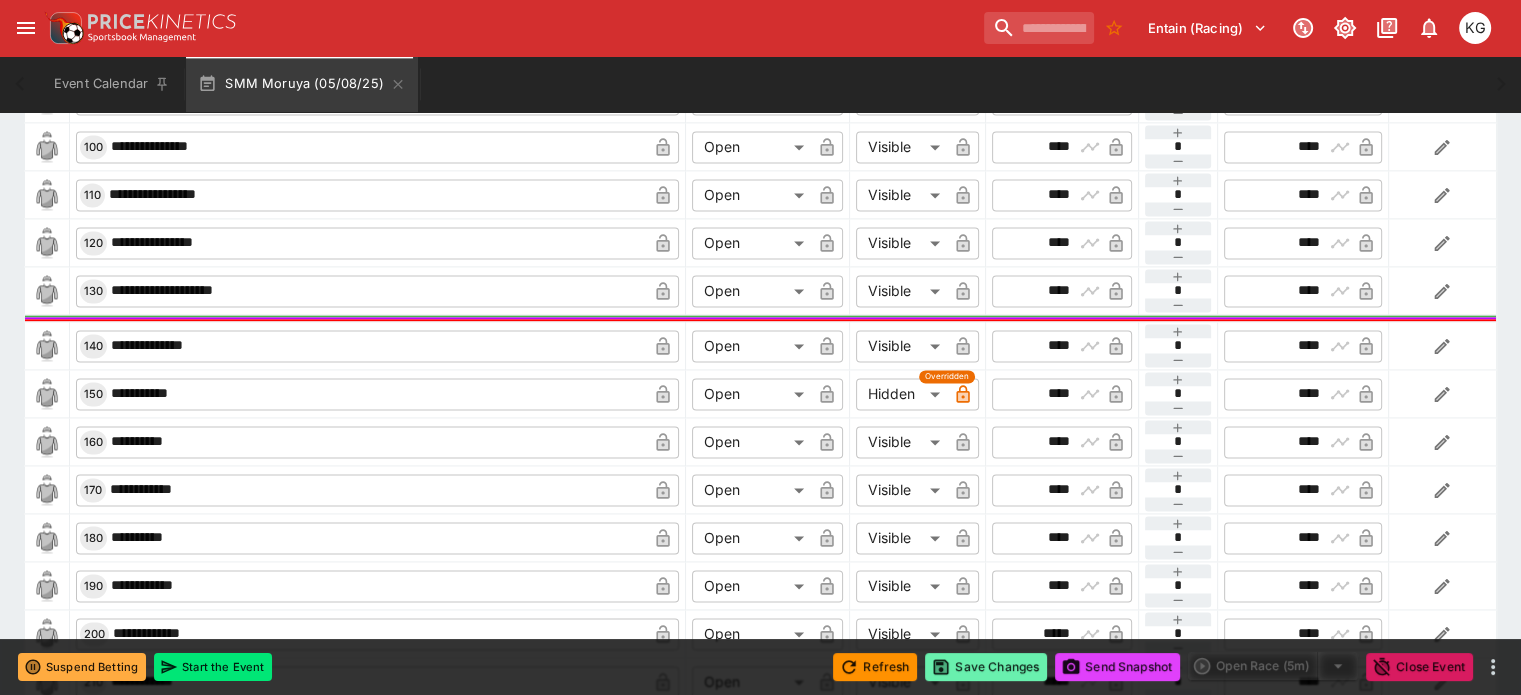 click on "Save Changes" at bounding box center (986, 667) 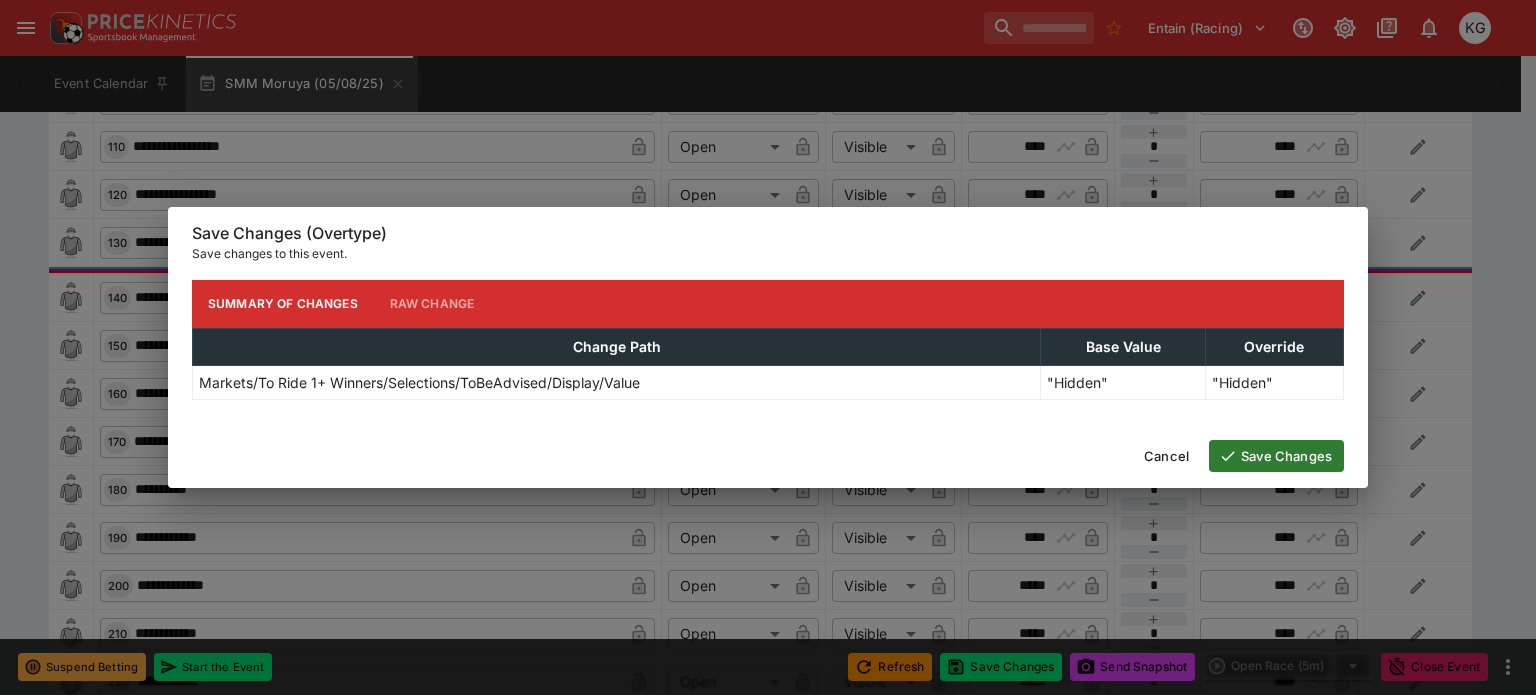 click on "Save Changes" at bounding box center (1276, 456) 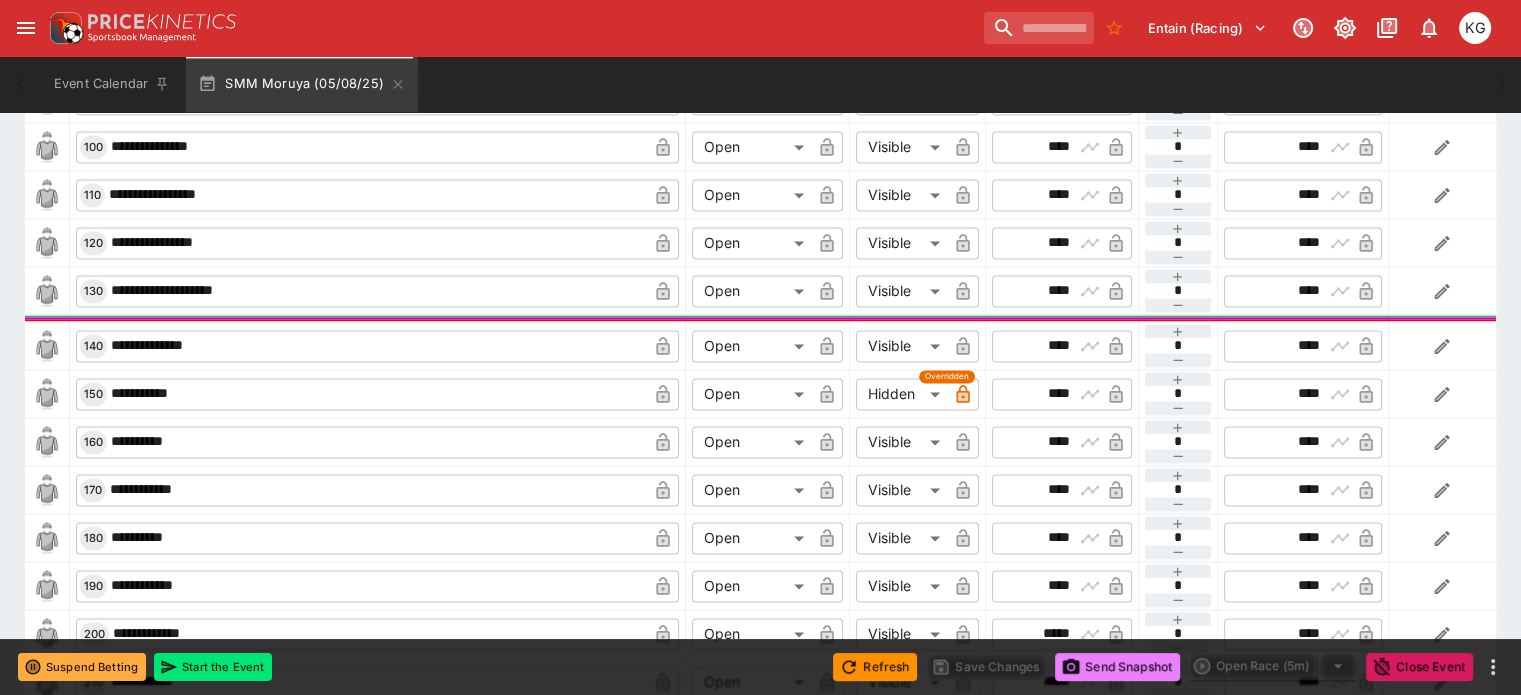 type on "****" 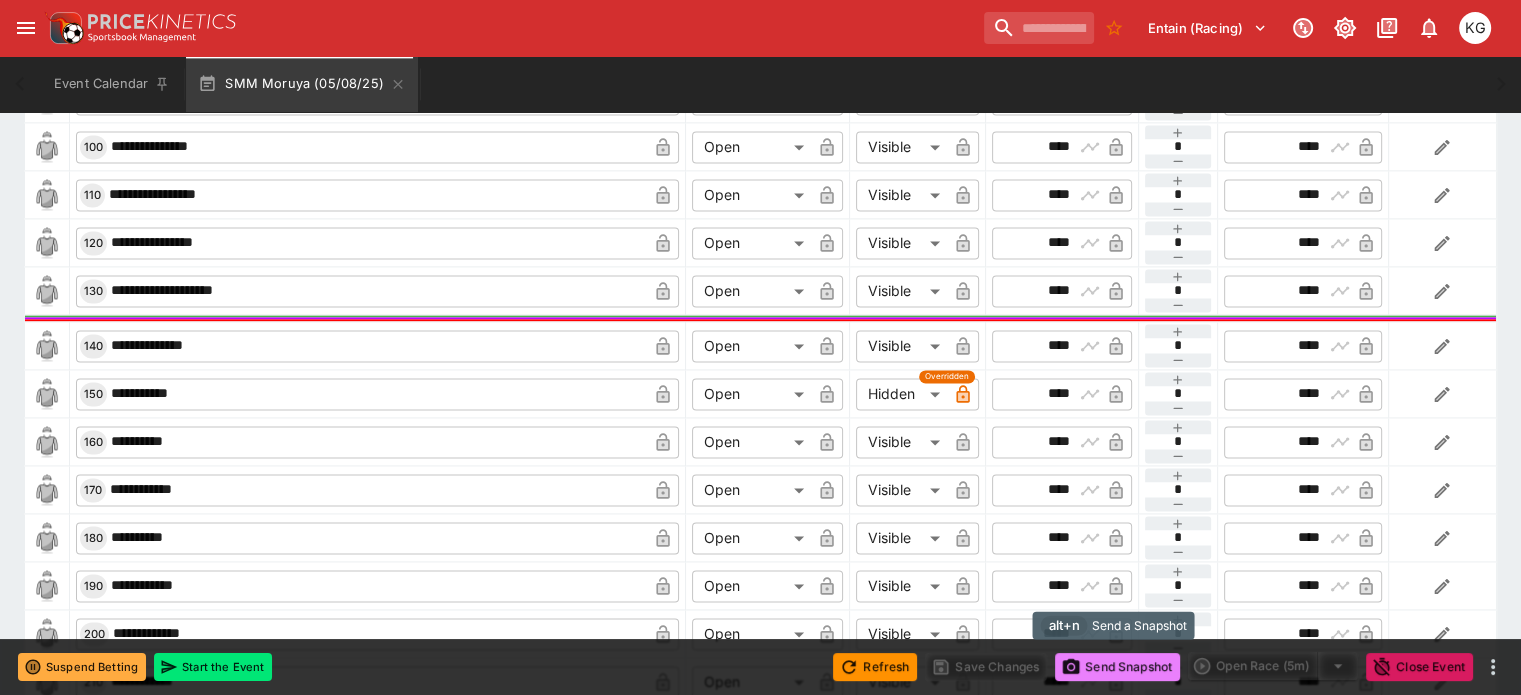 click on "Send Snapshot" at bounding box center (1117, 667) 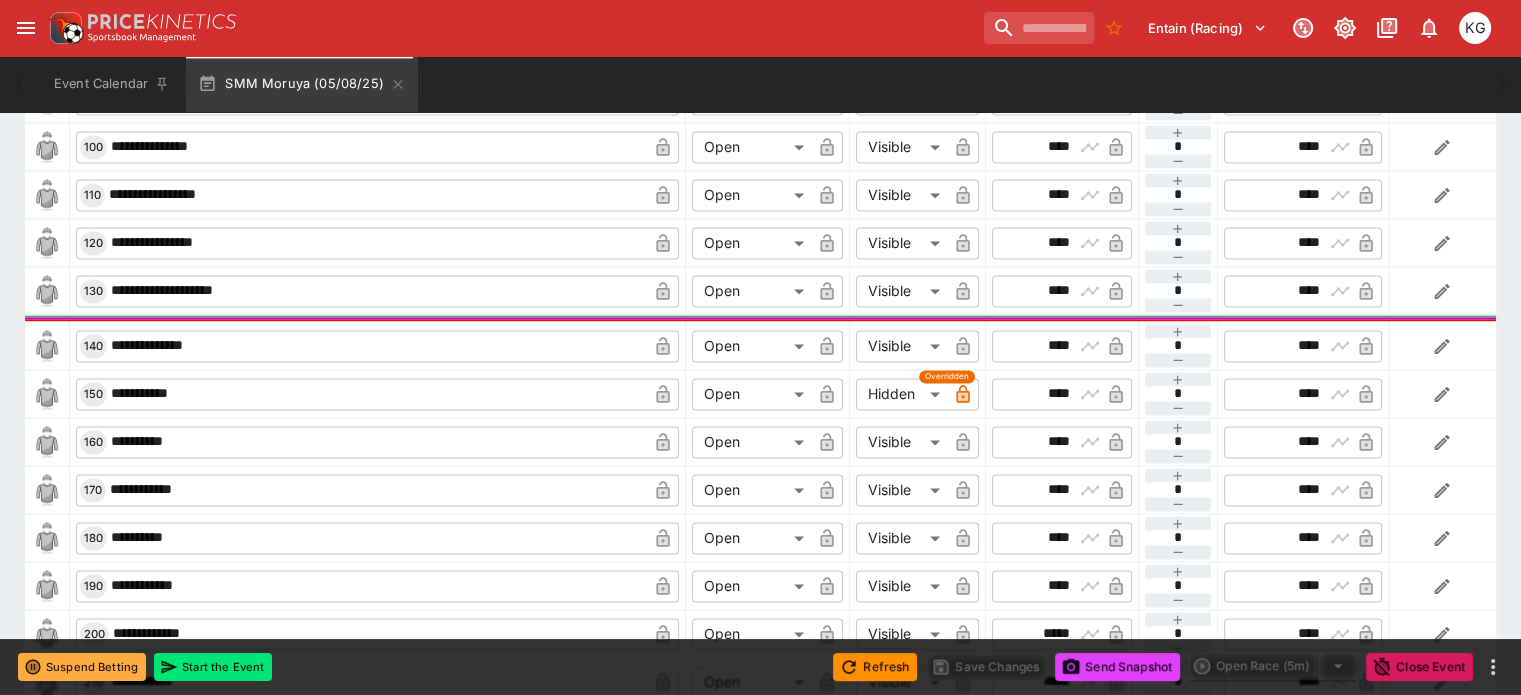 type on "****" 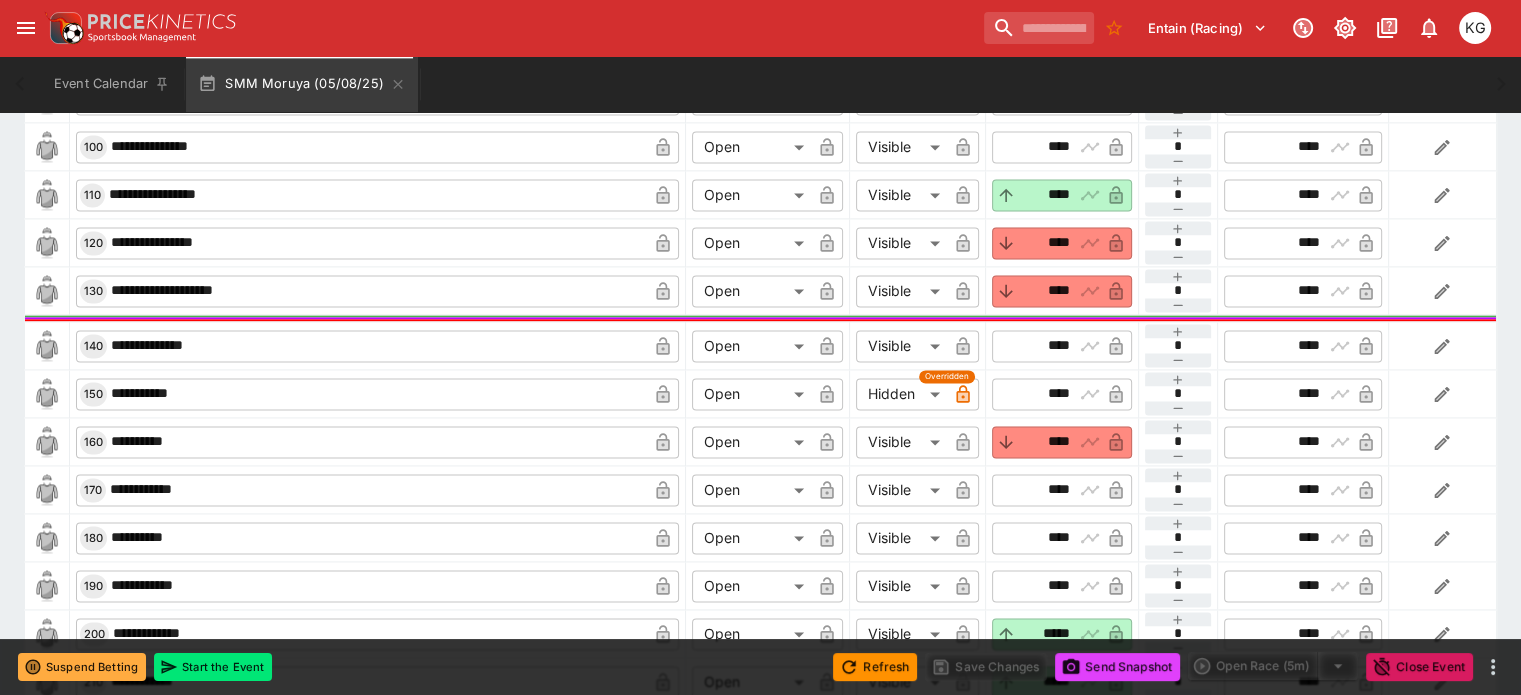 type on "****" 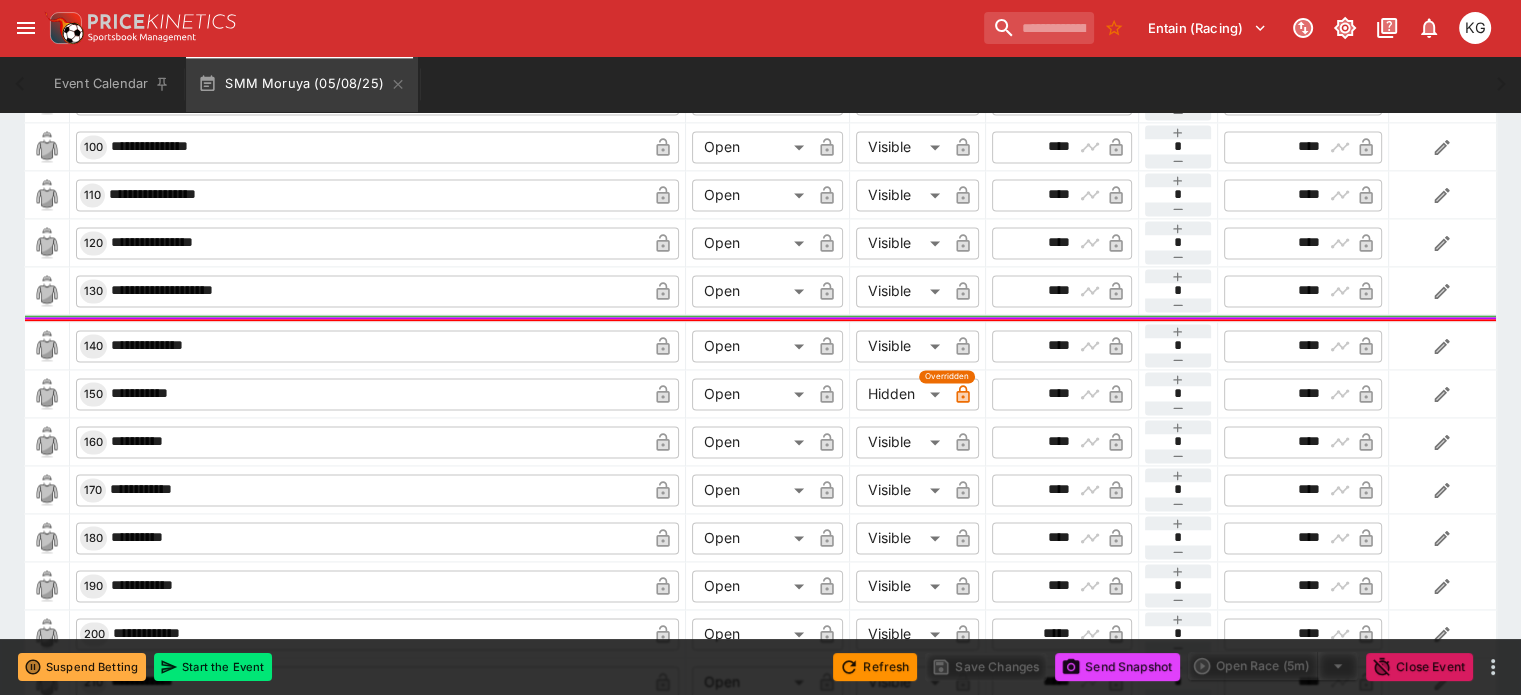 type on "****" 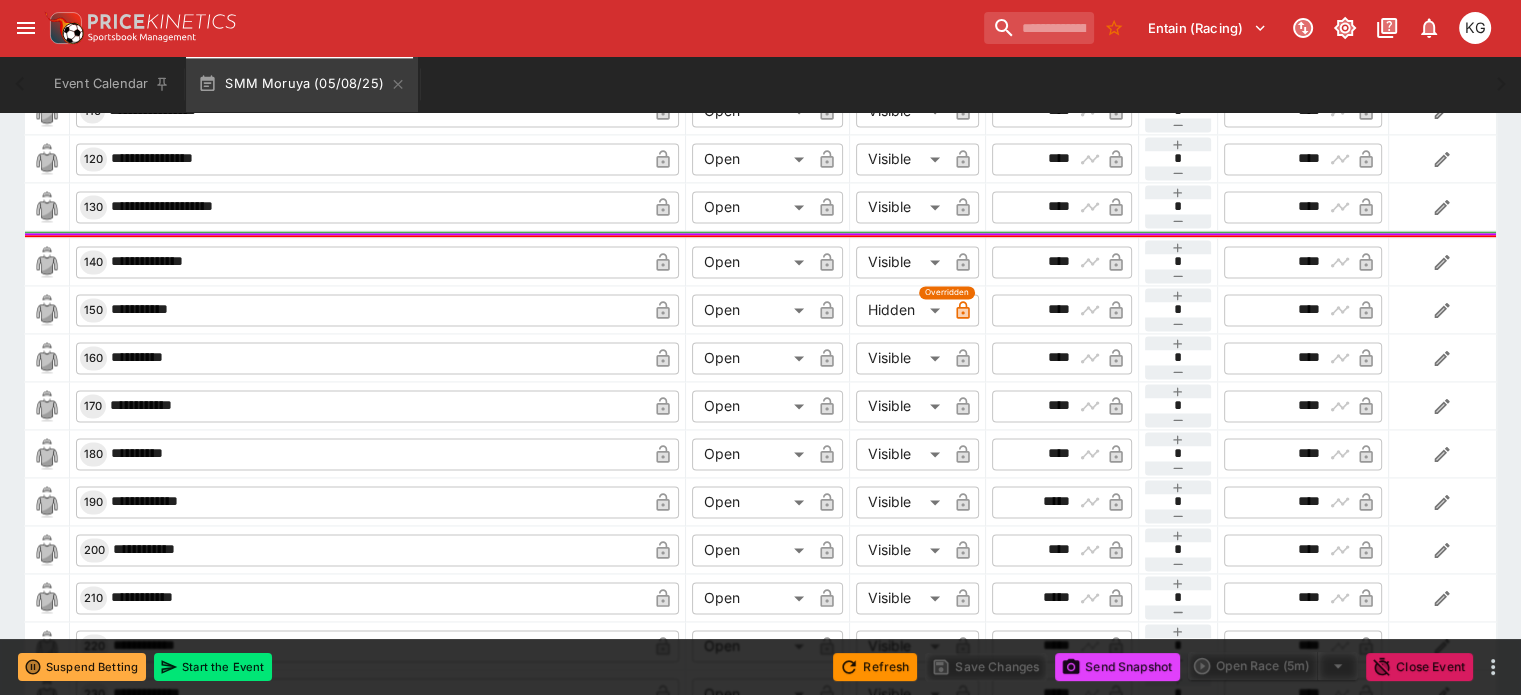scroll, scrollTop: 2900, scrollLeft: 0, axis: vertical 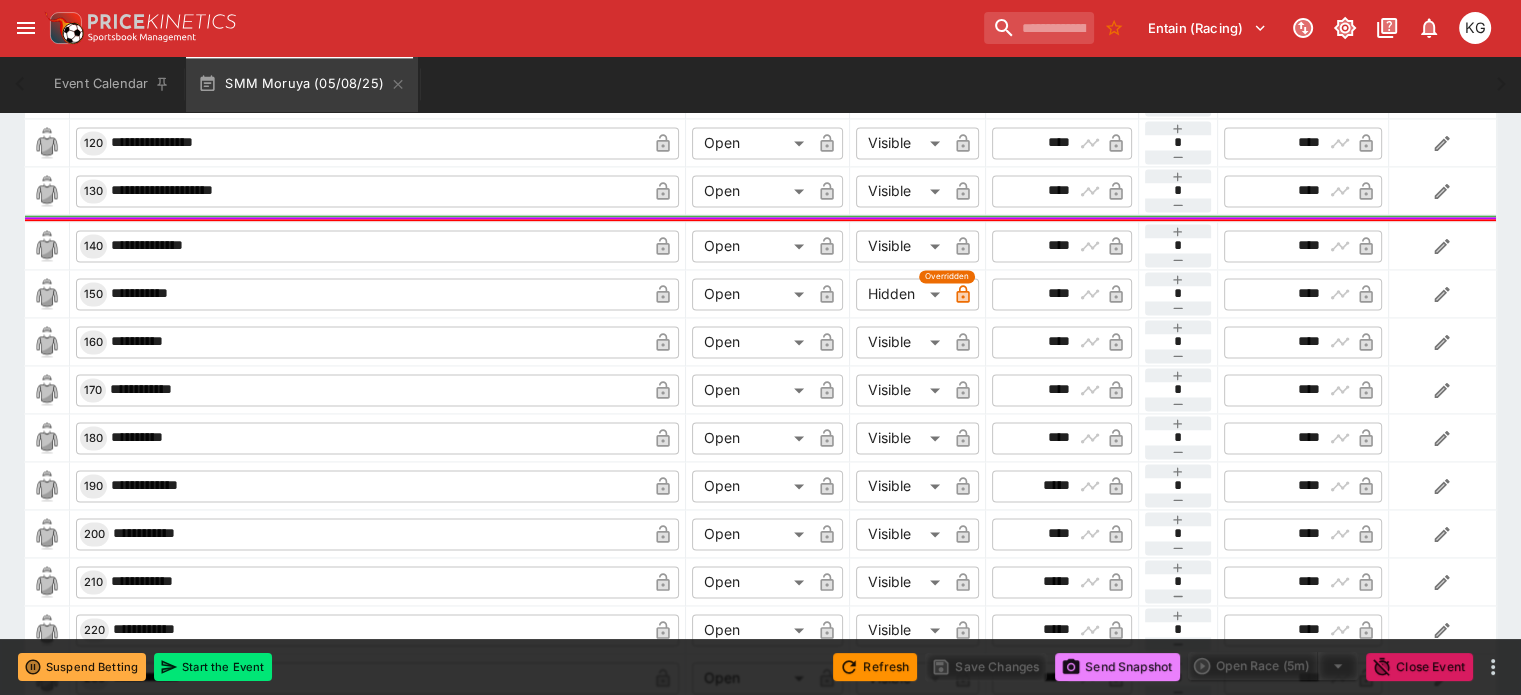 click on "Send Snapshot" at bounding box center [1117, 667] 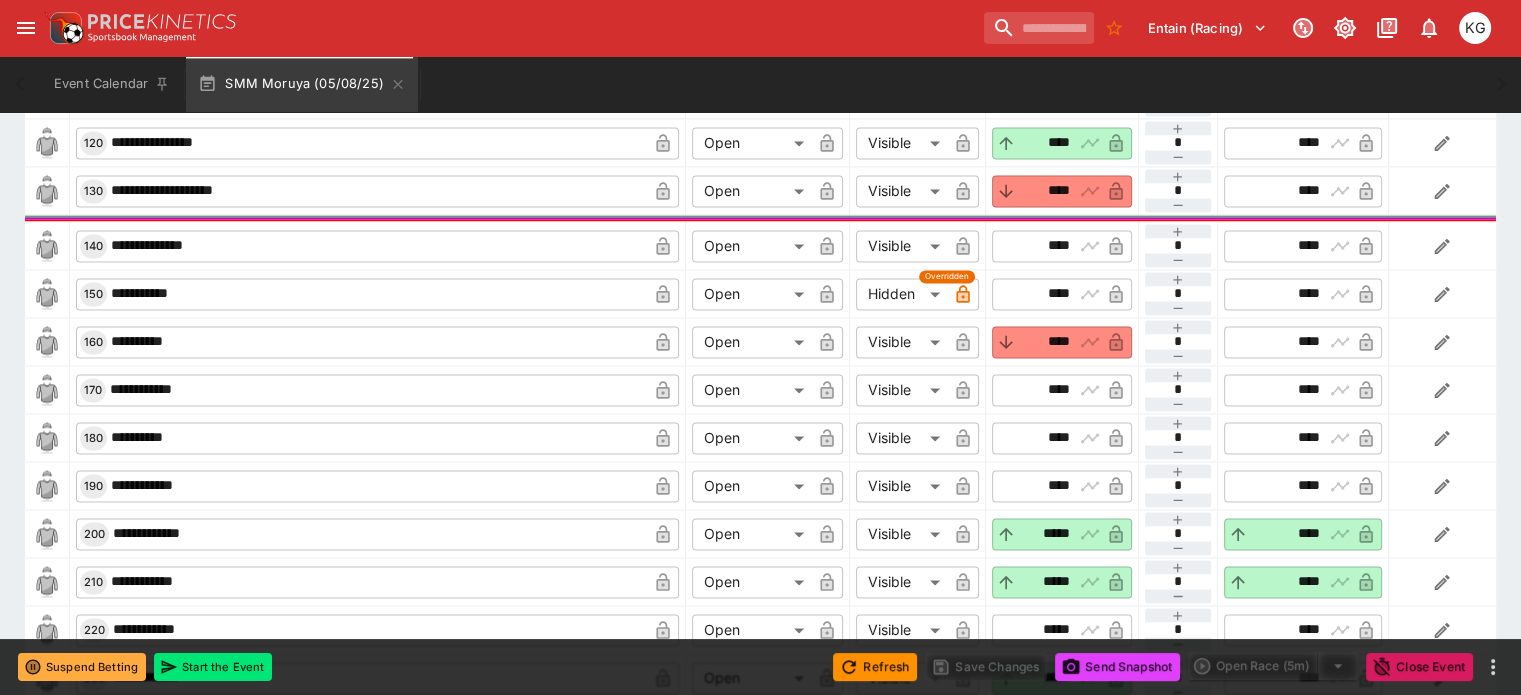 type on "****" 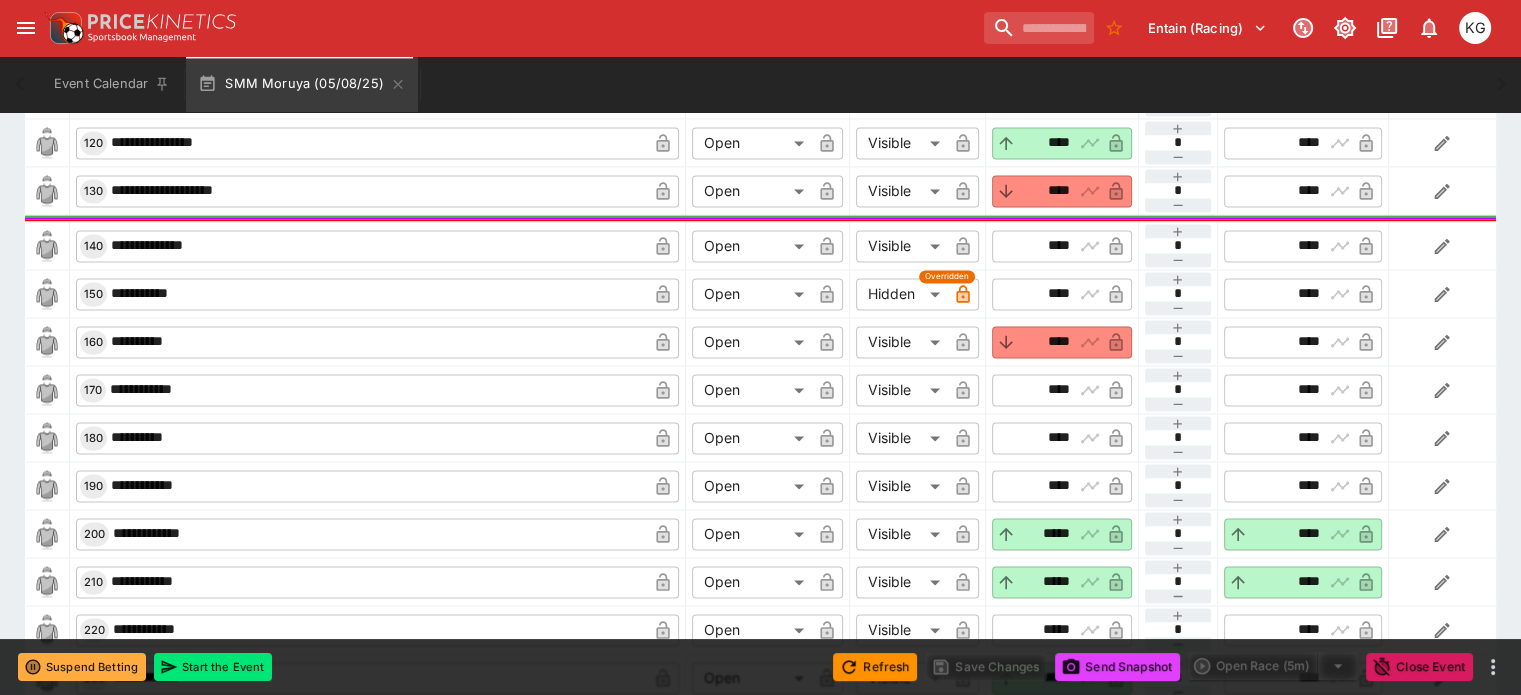 type on "****" 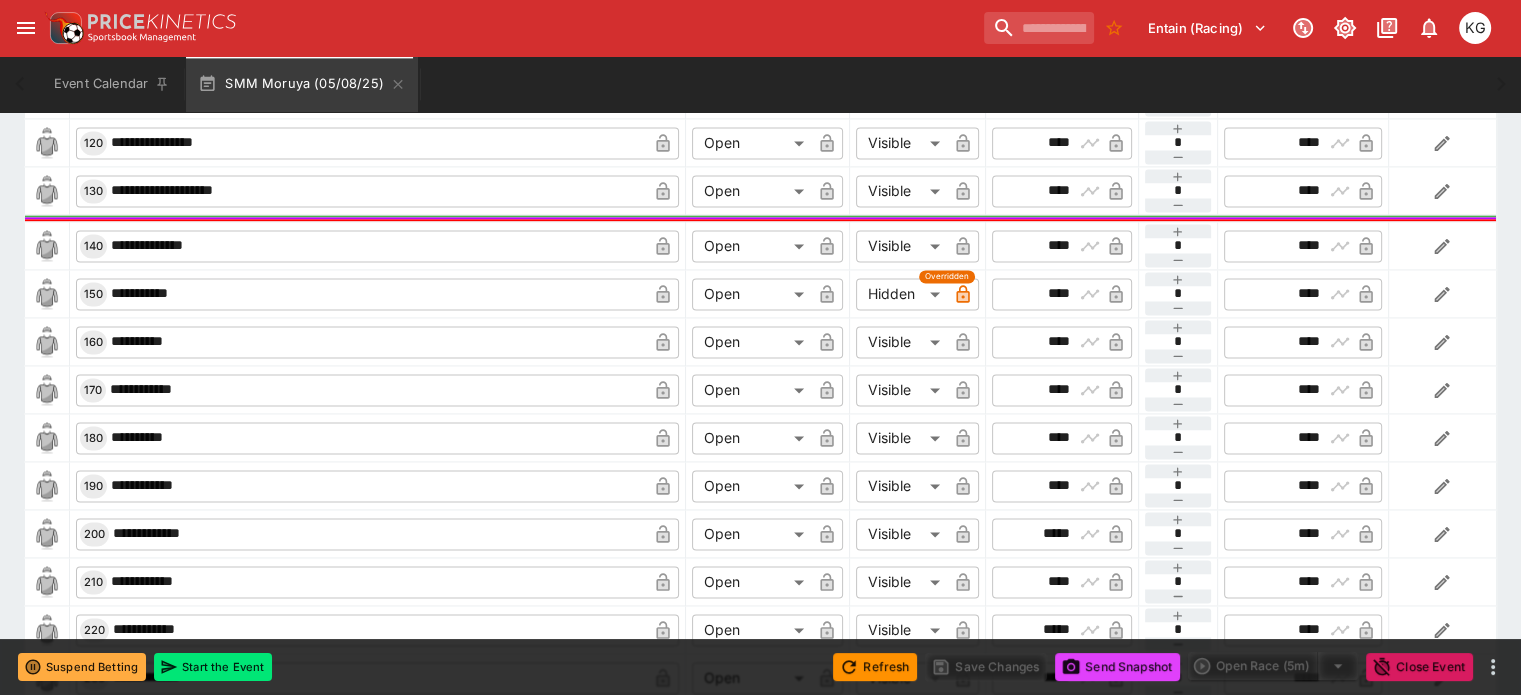 scroll, scrollTop: 2906, scrollLeft: 0, axis: vertical 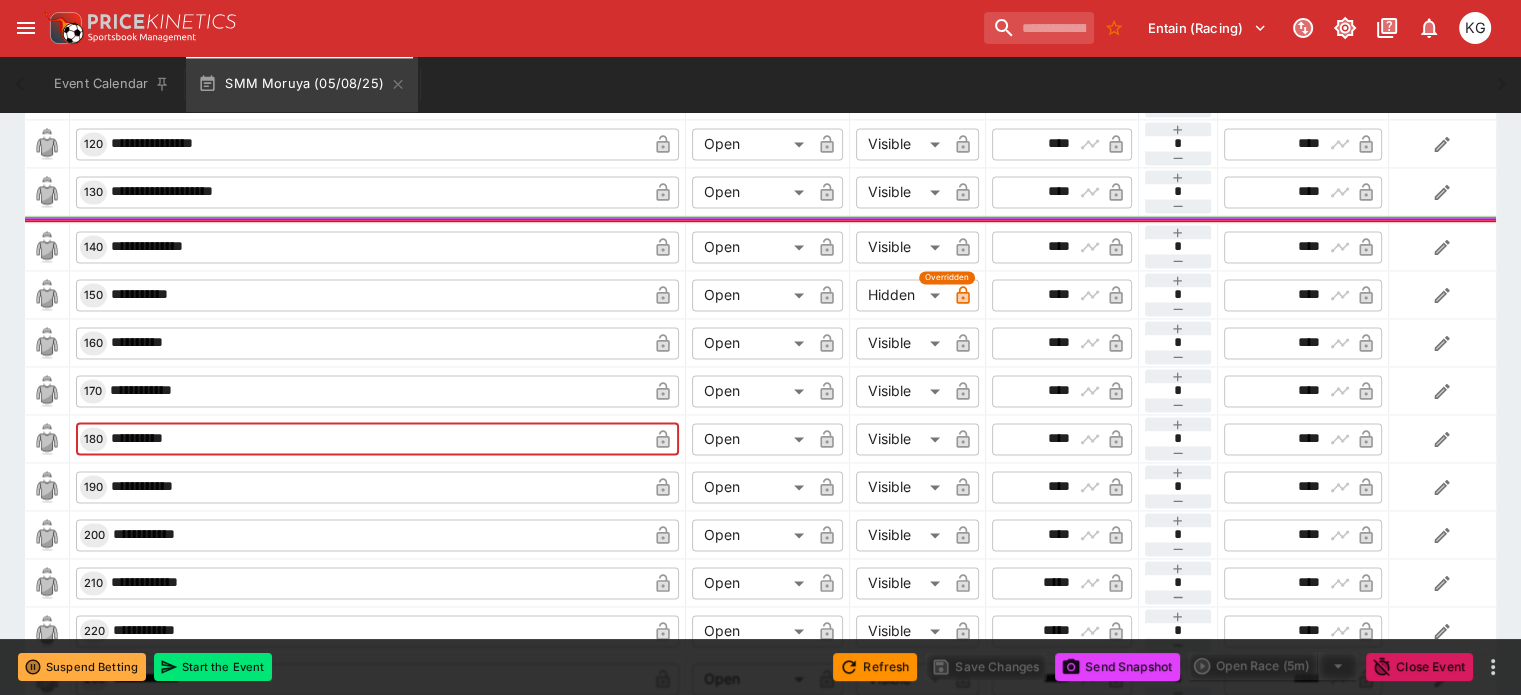 drag, startPoint x: 215, startPoint y: 404, endPoint x: 116, endPoint y: 404, distance: 99 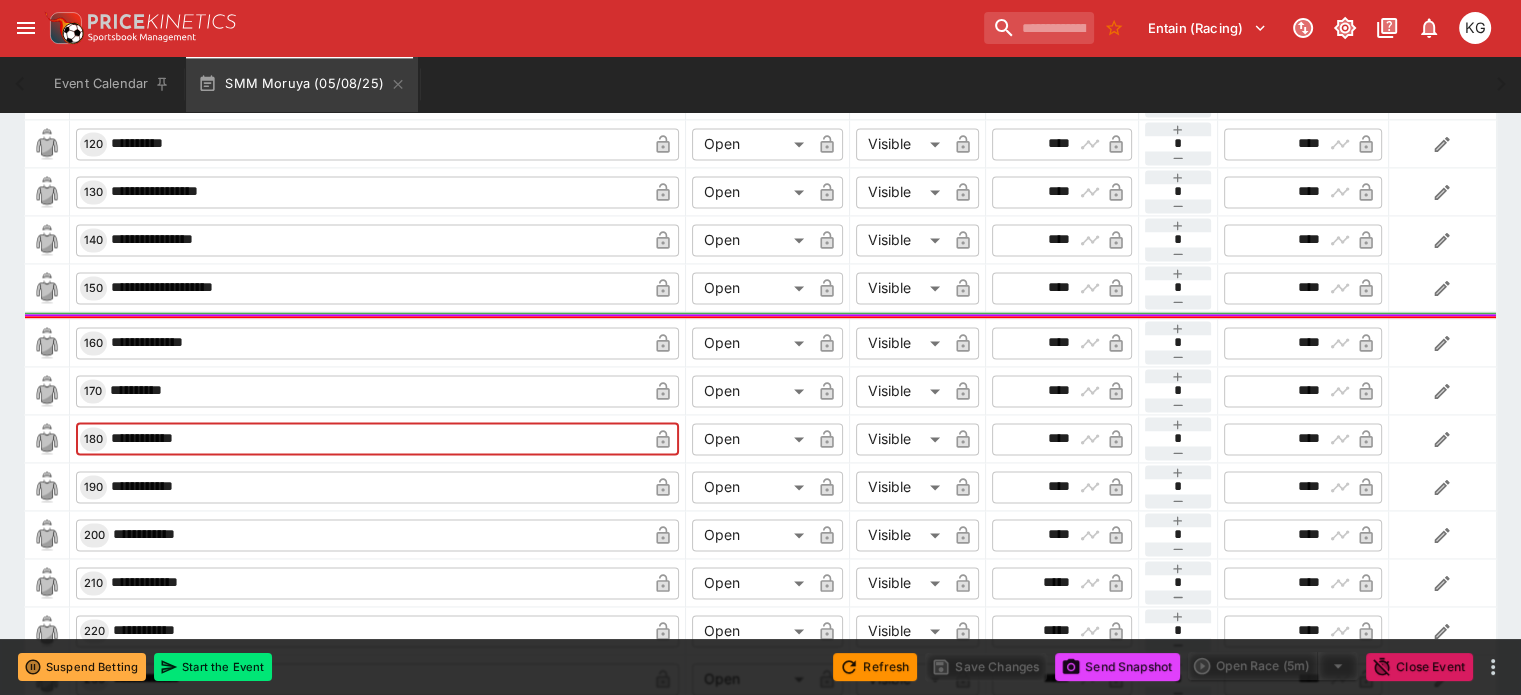 drag, startPoint x: 169, startPoint y: 412, endPoint x: 541, endPoint y: 281, distance: 394.39194 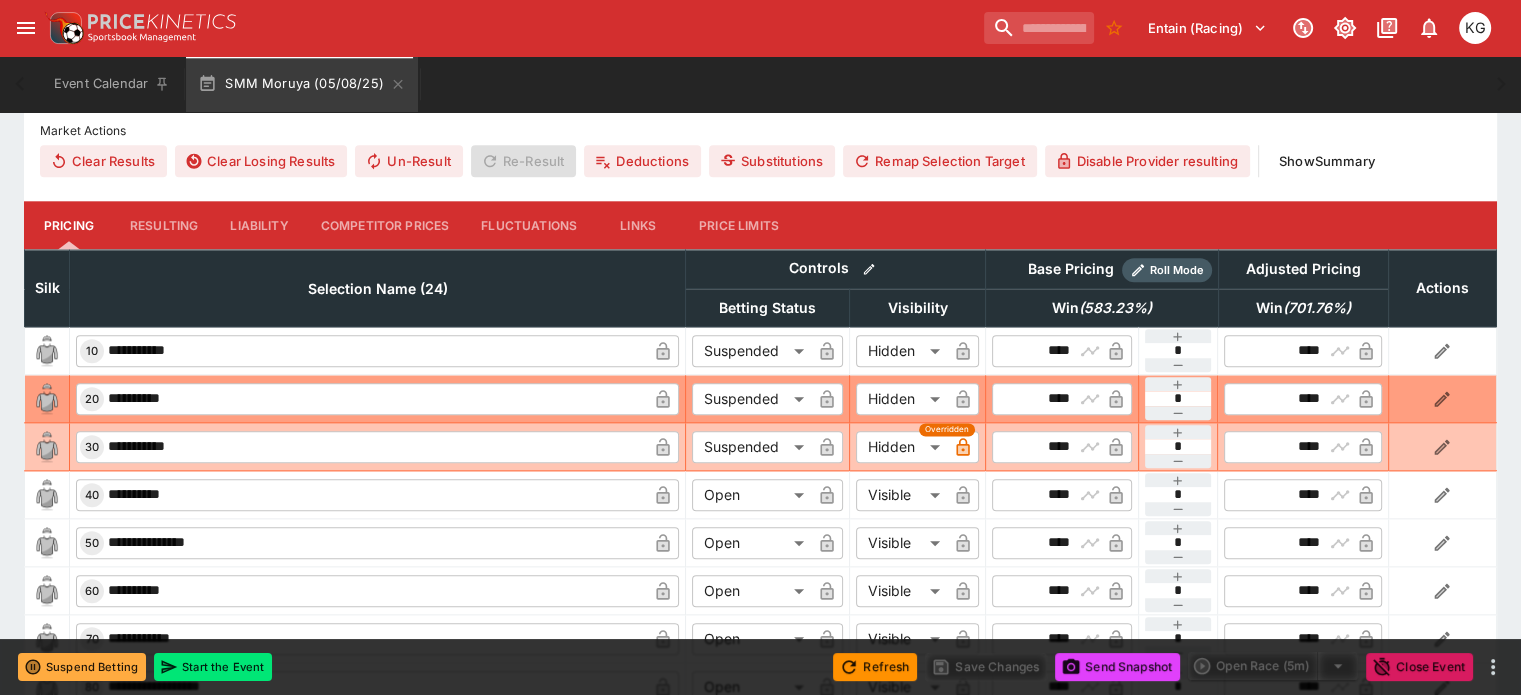 scroll, scrollTop: 2106, scrollLeft: 0, axis: vertical 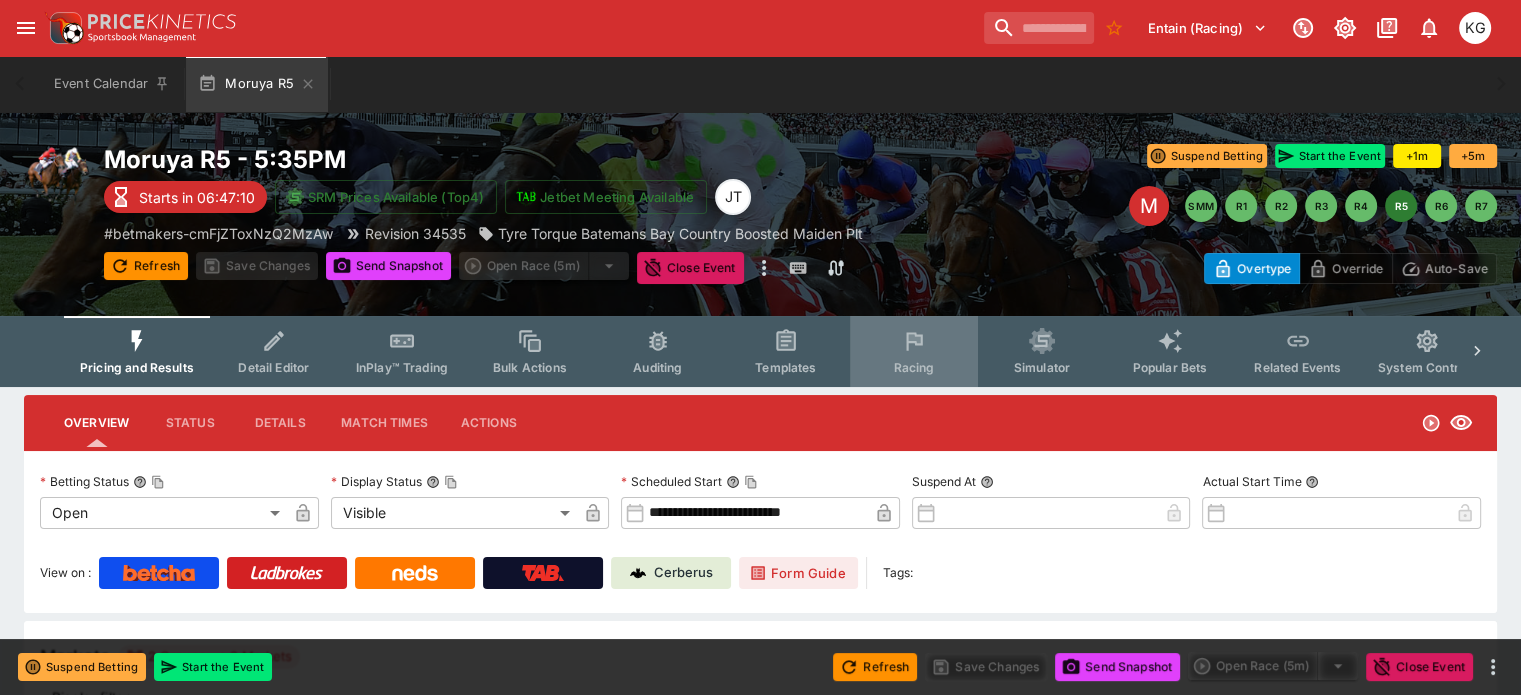 click 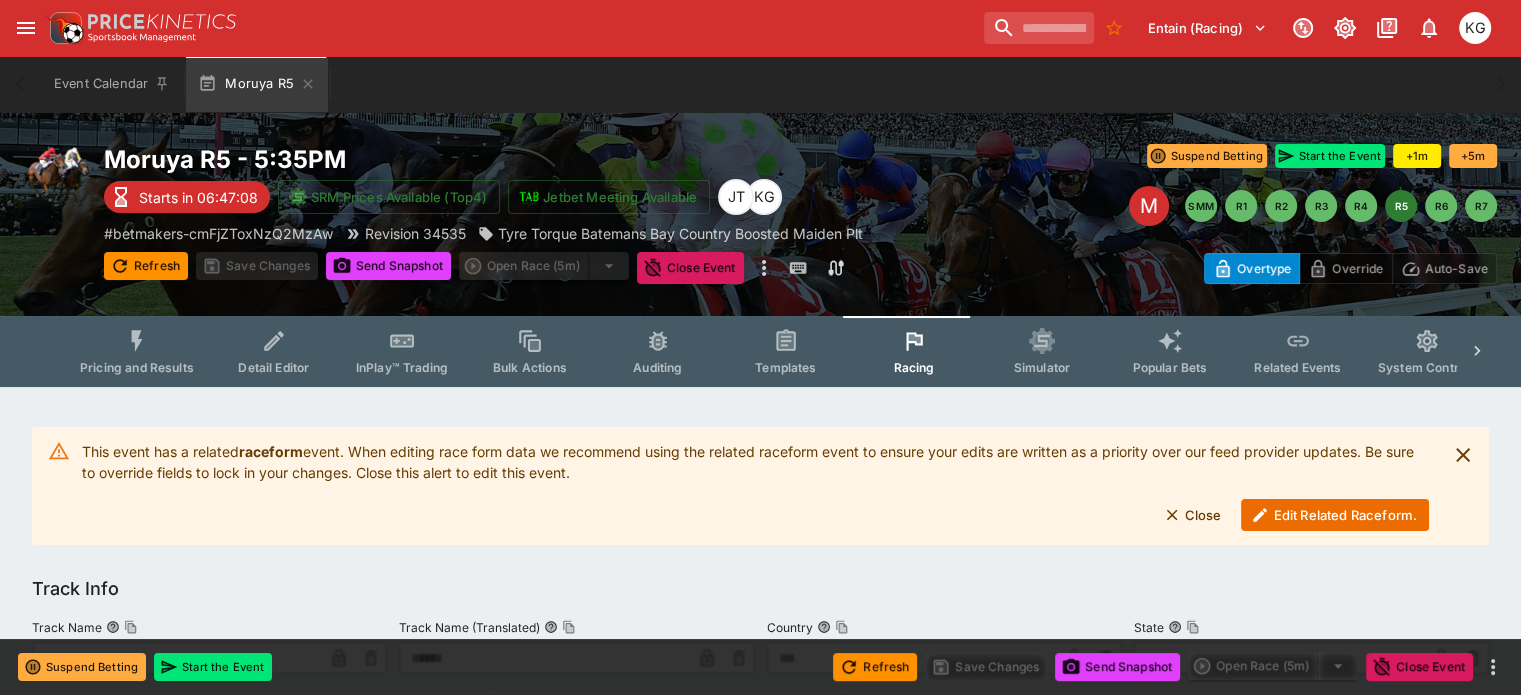 click on "Edit Related Raceform." at bounding box center [1335, 515] 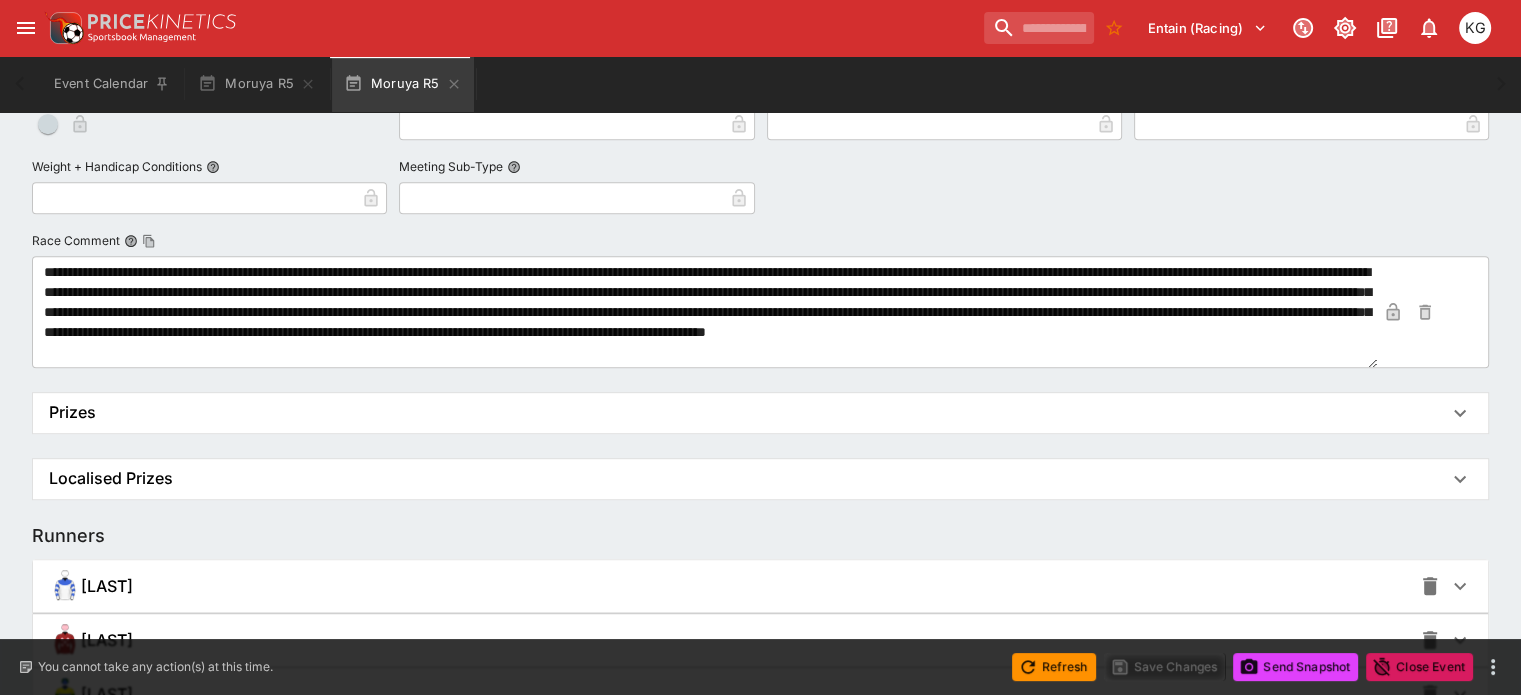 scroll, scrollTop: 1300, scrollLeft: 0, axis: vertical 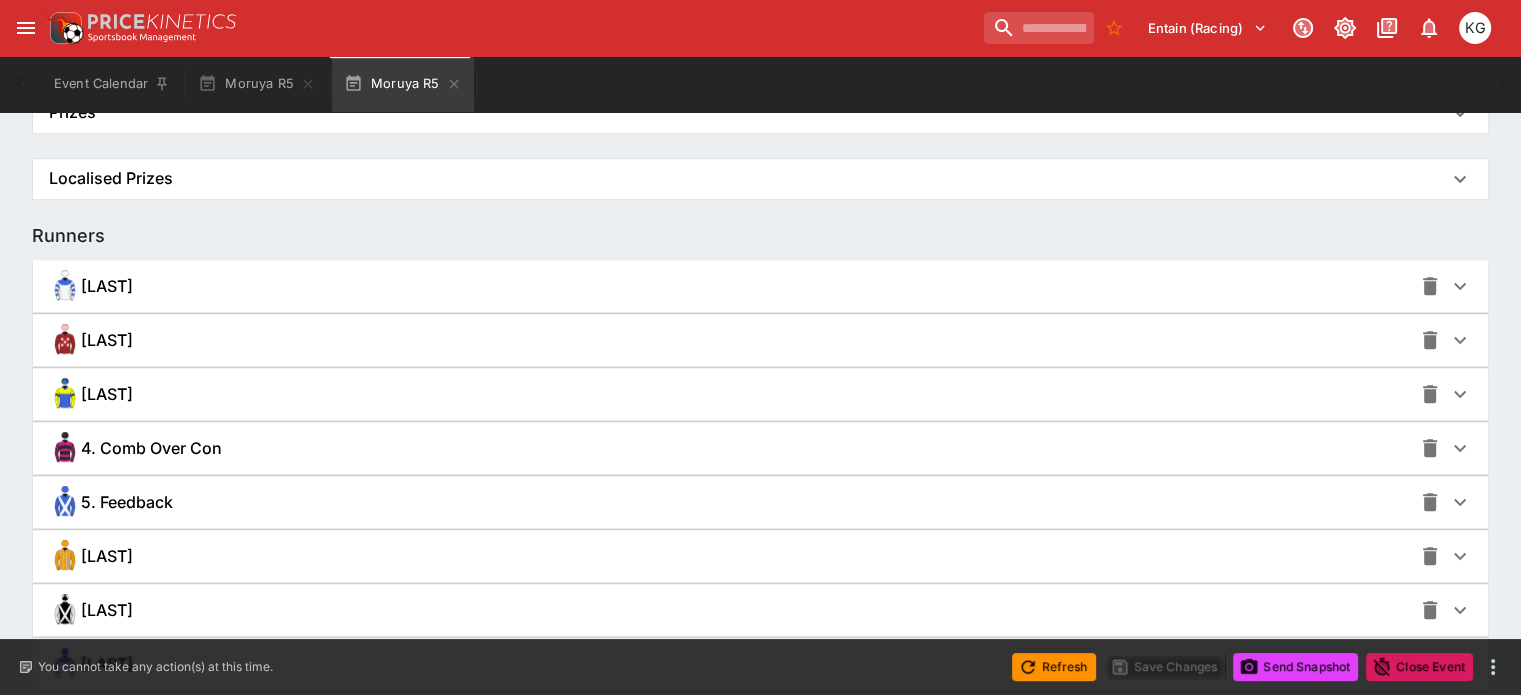 click 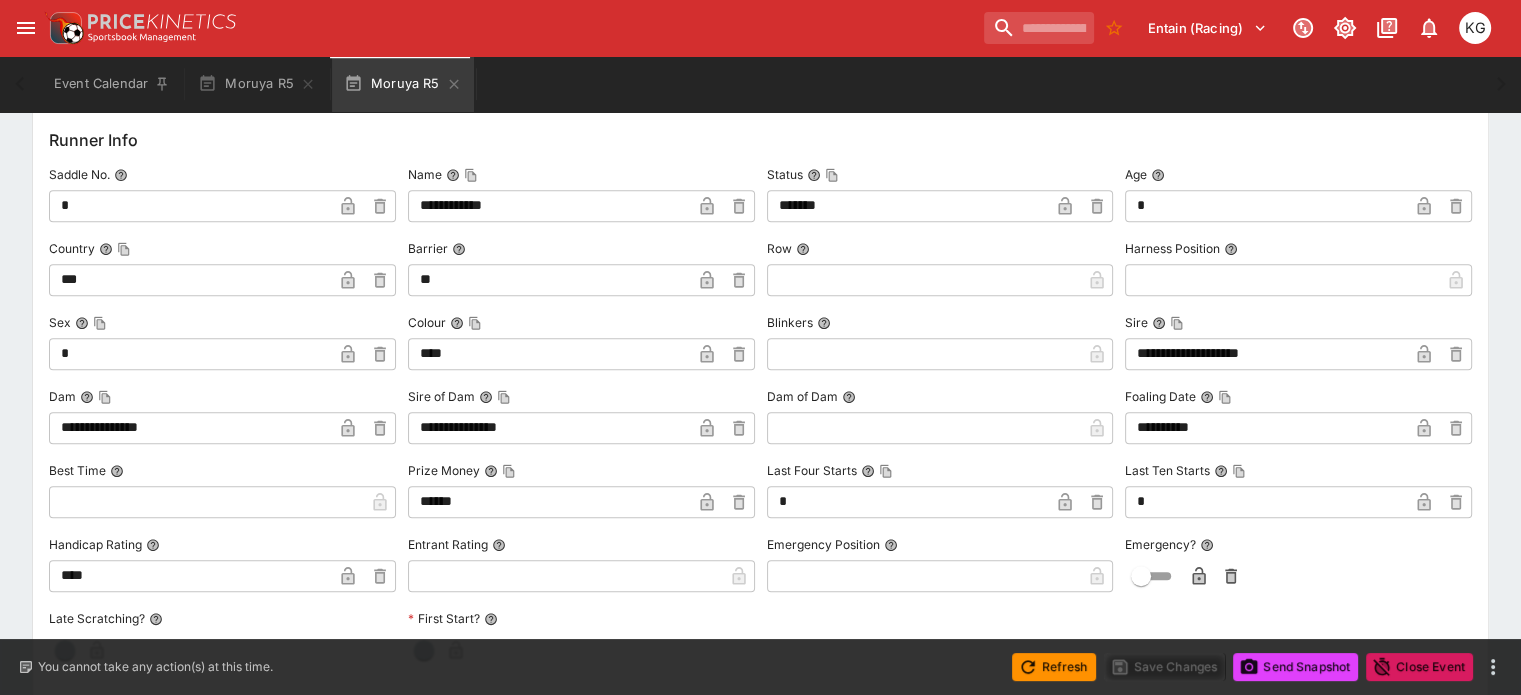 scroll, scrollTop: 1900, scrollLeft: 0, axis: vertical 